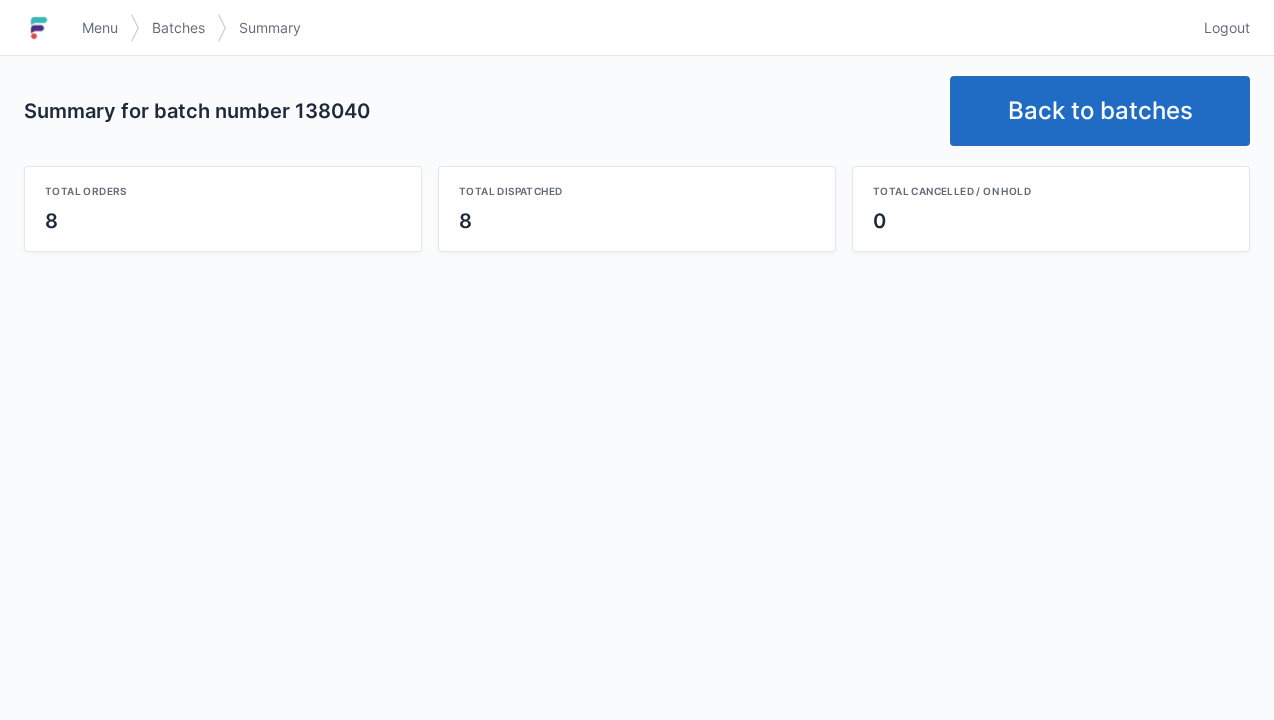scroll, scrollTop: 0, scrollLeft: 0, axis: both 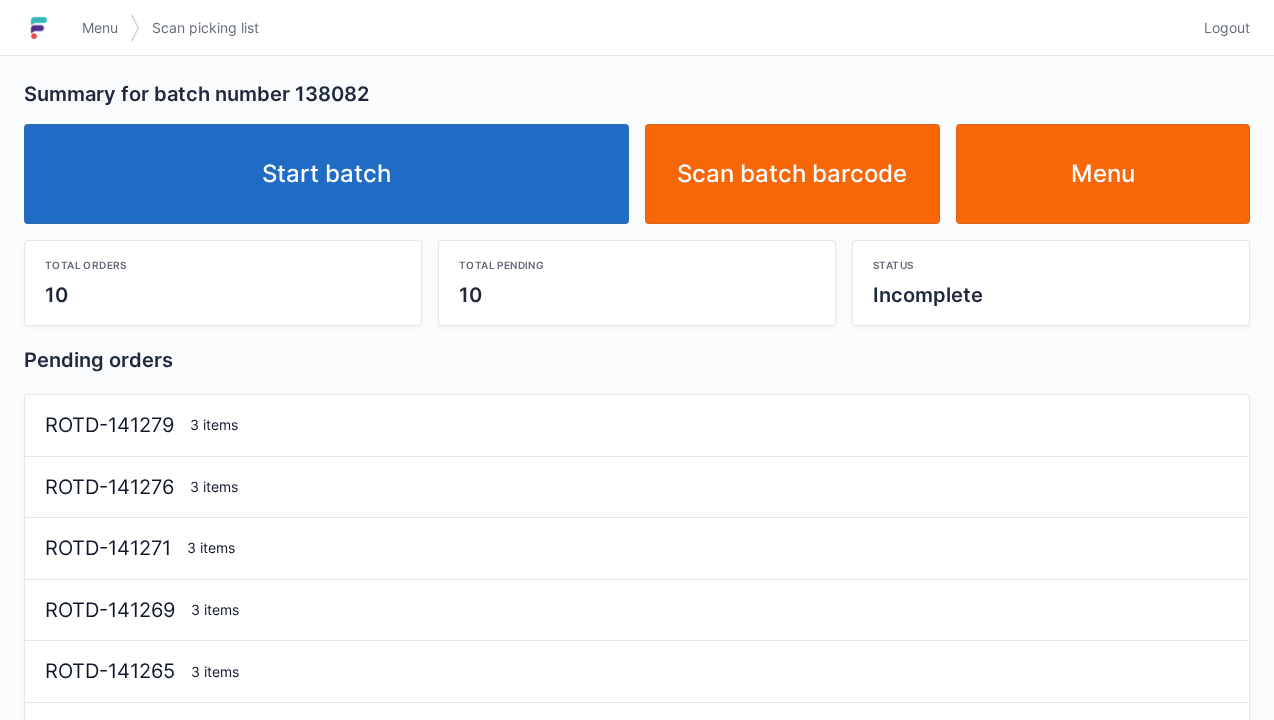 click on "Start batch" at bounding box center [326, 174] 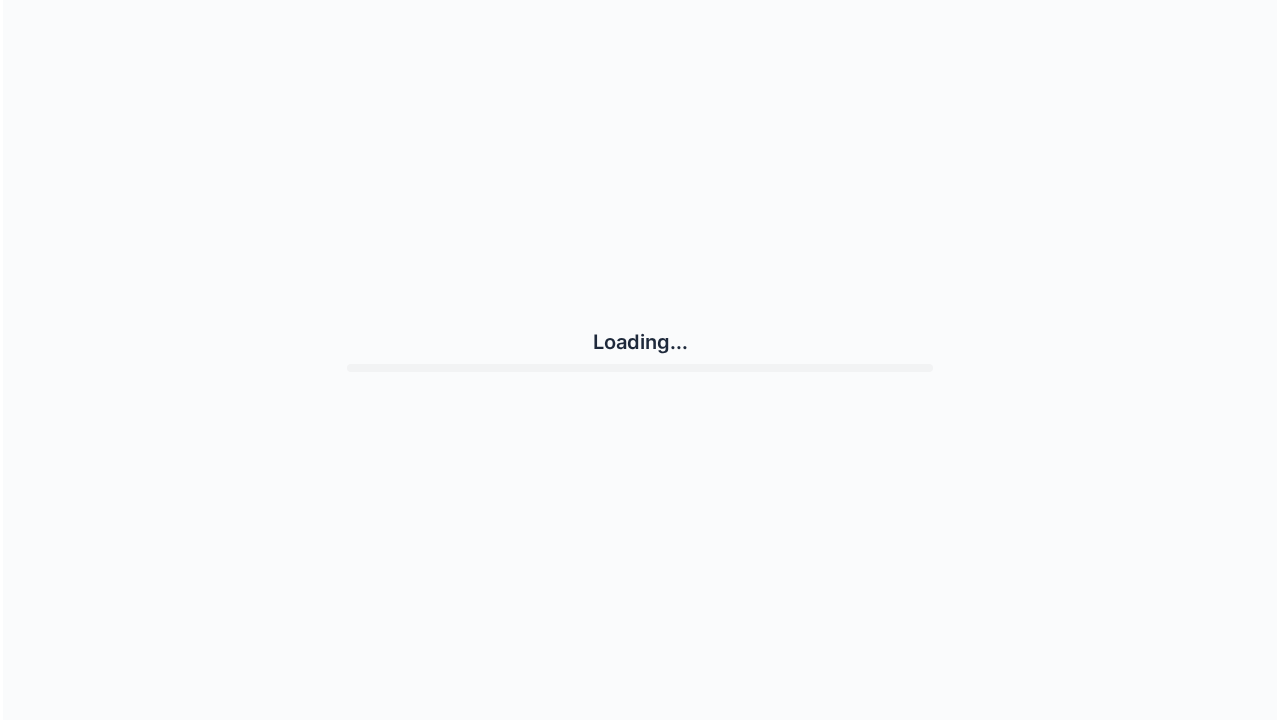 scroll, scrollTop: 0, scrollLeft: 0, axis: both 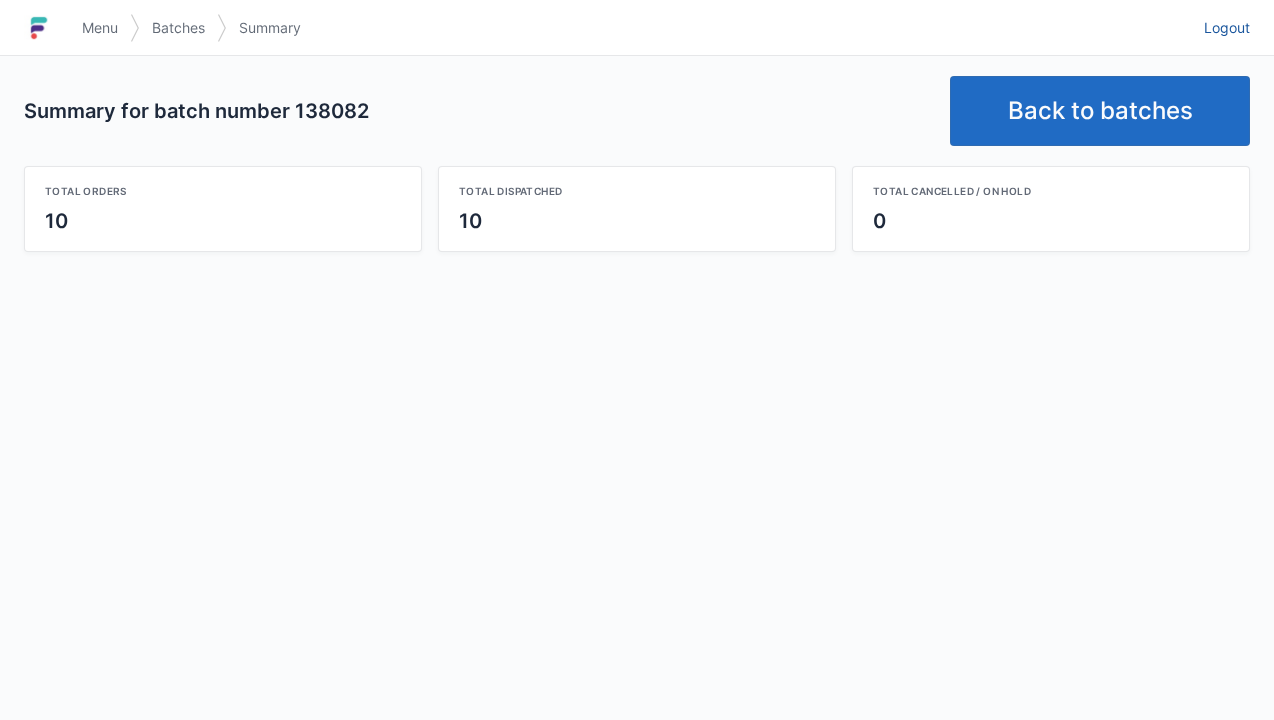 click on "Logout" at bounding box center (1227, 28) 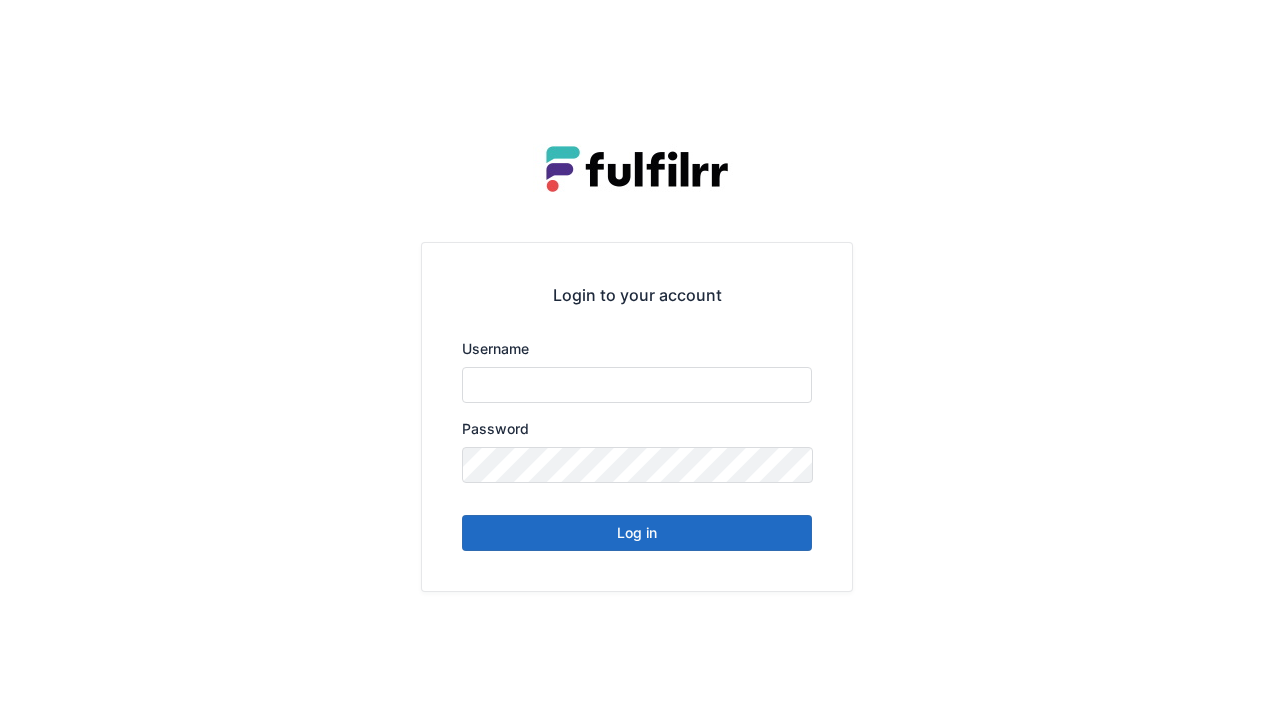 scroll, scrollTop: 0, scrollLeft: 0, axis: both 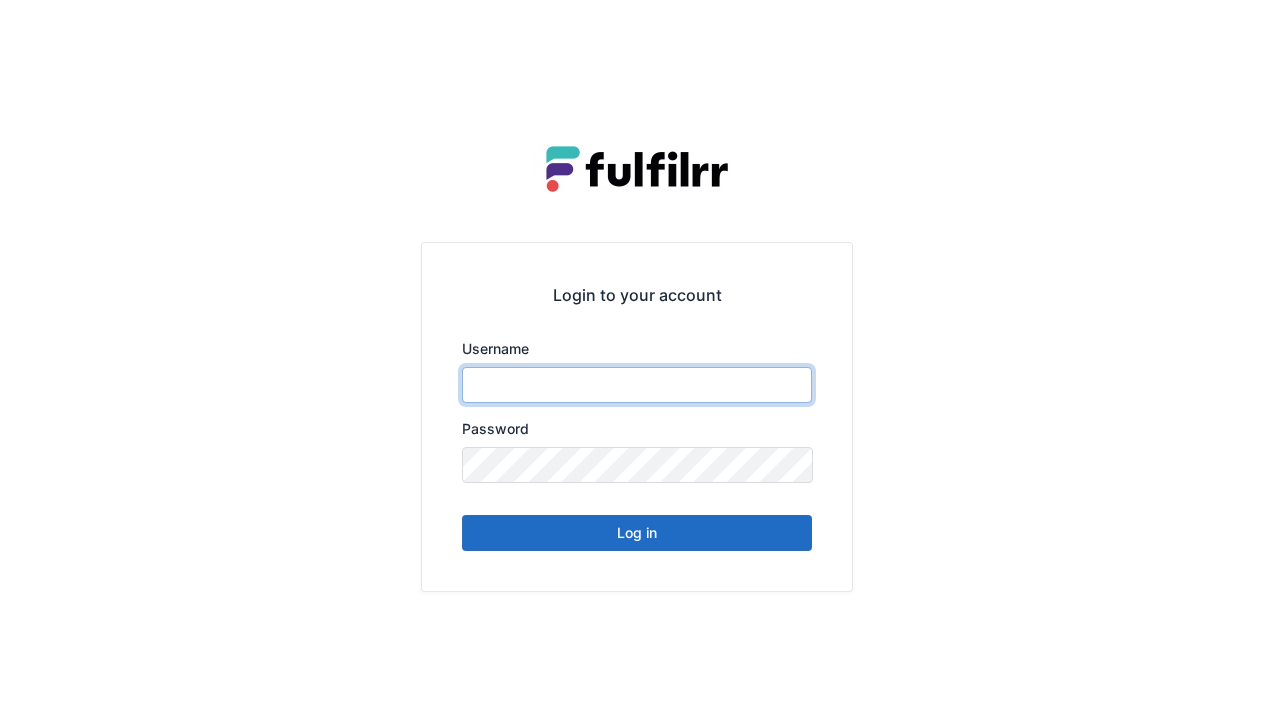 type on "******" 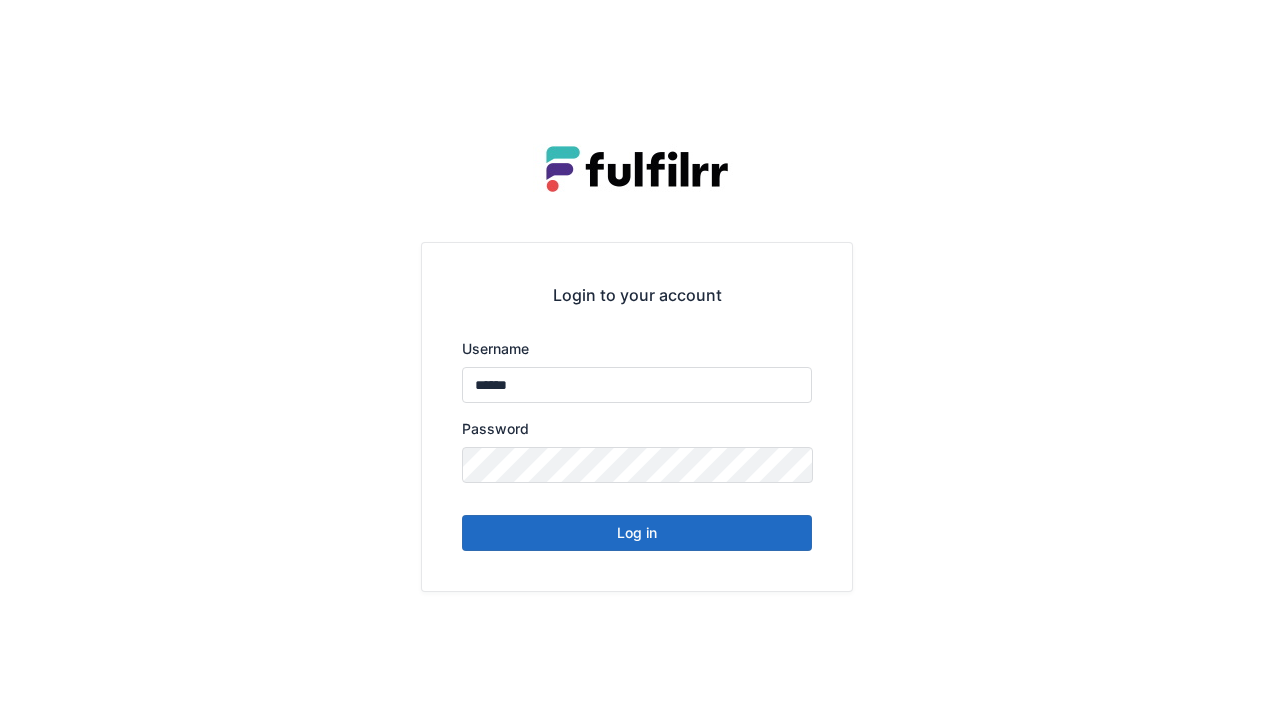 click on "Log in" at bounding box center (637, 533) 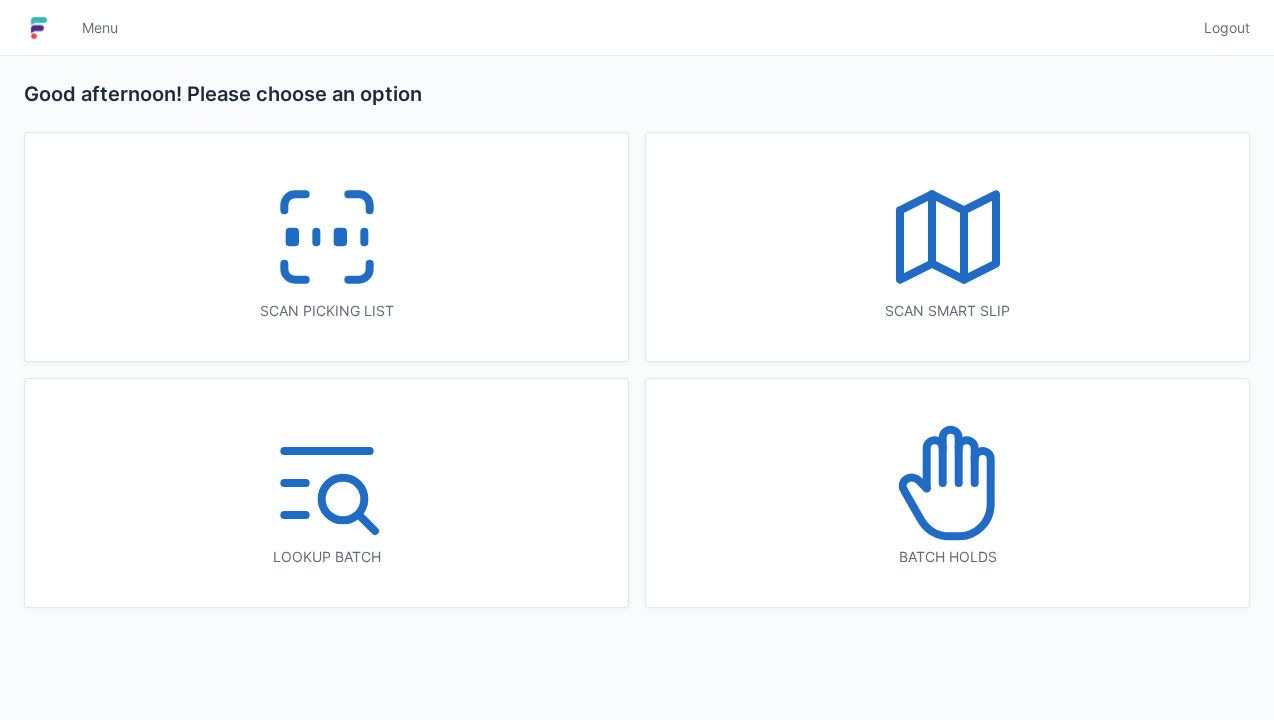 scroll, scrollTop: 0, scrollLeft: 0, axis: both 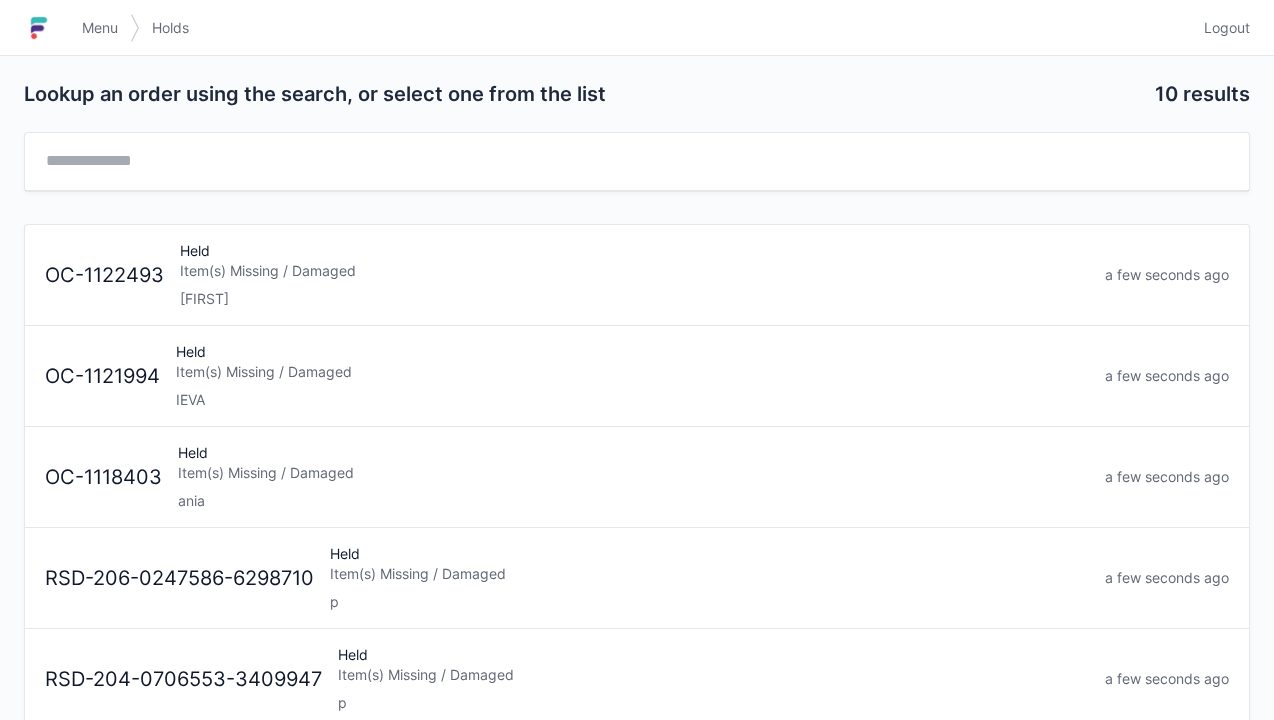 click on "Item(s) Missing / Damaged" at bounding box center [634, 271] 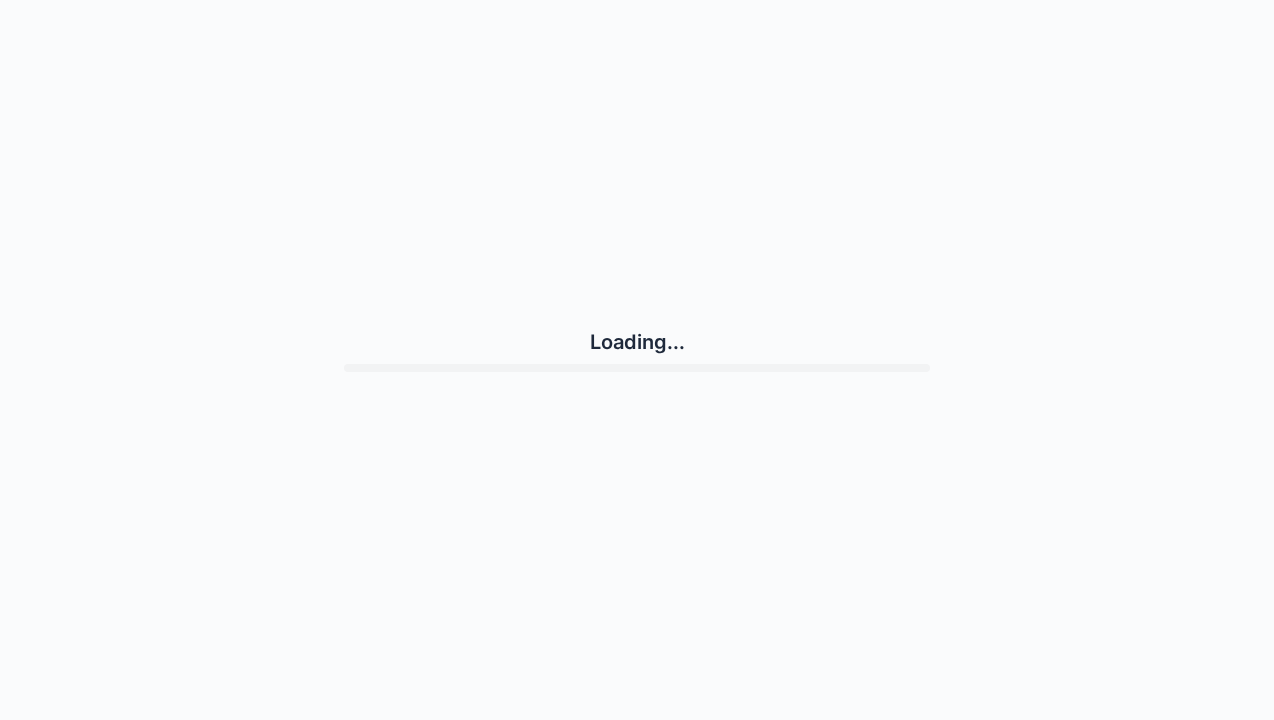 scroll, scrollTop: 0, scrollLeft: 0, axis: both 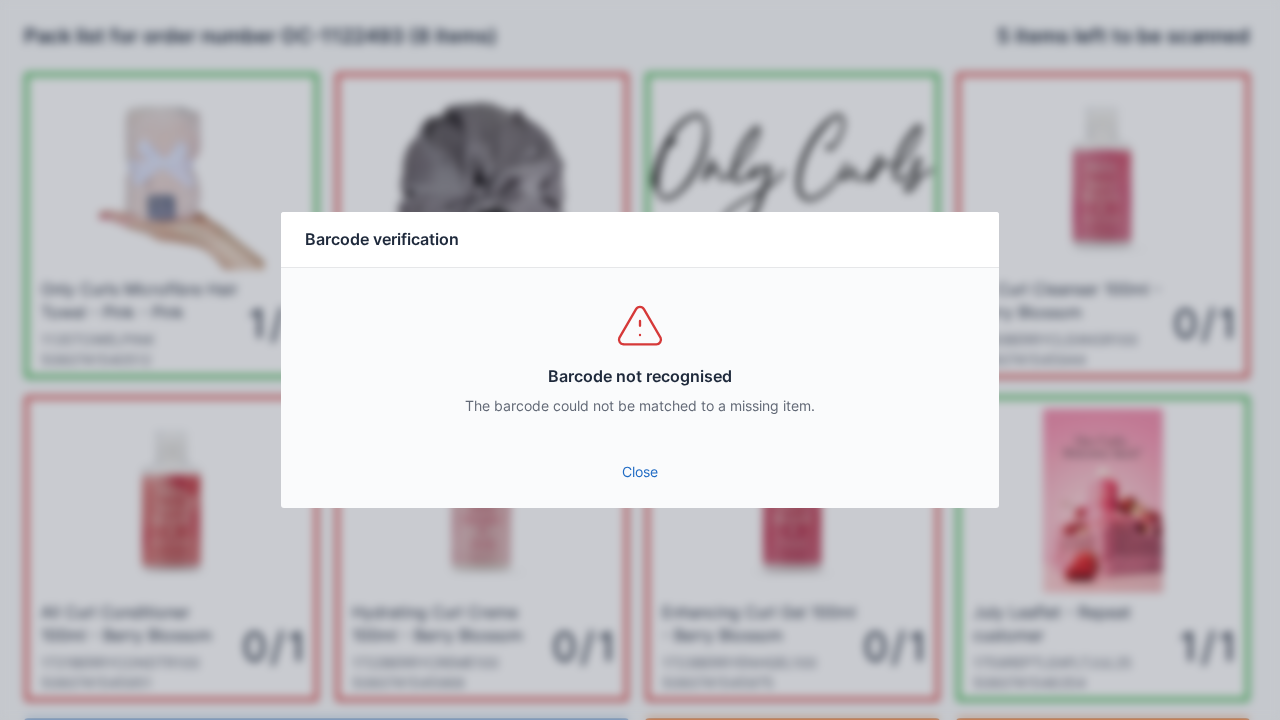 click on "Close" at bounding box center [640, 472] 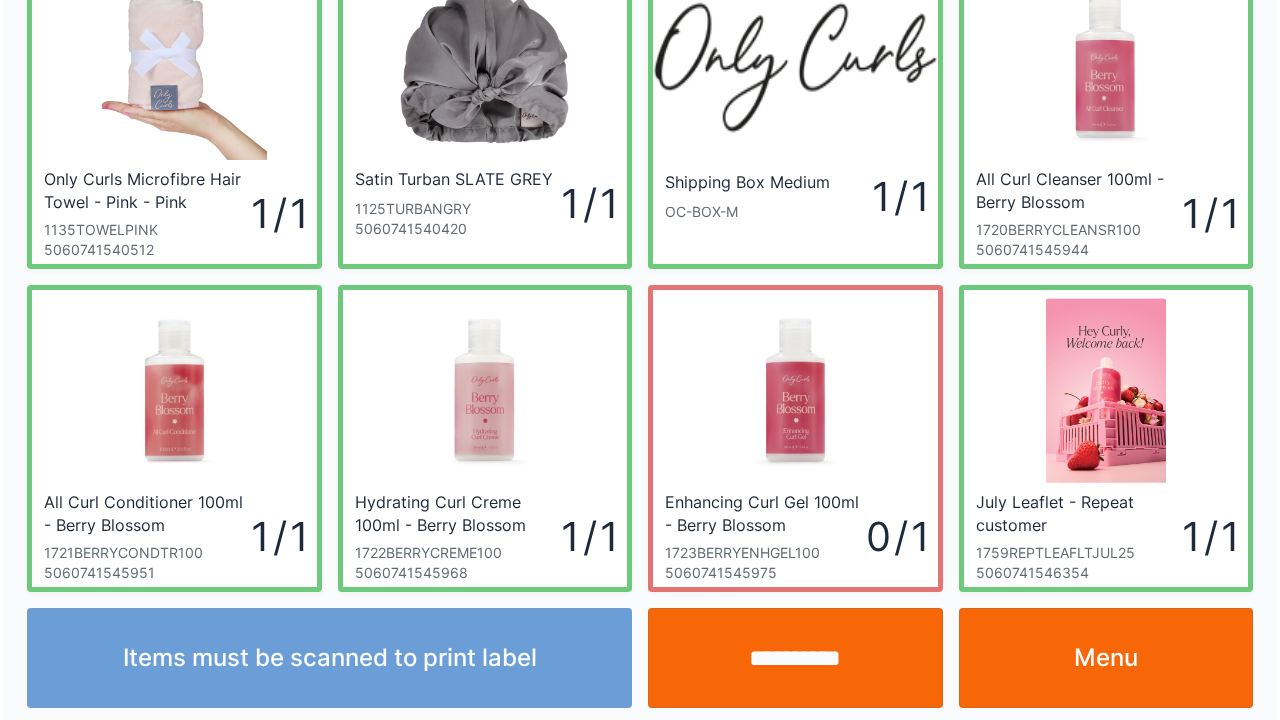 scroll, scrollTop: 116, scrollLeft: 0, axis: vertical 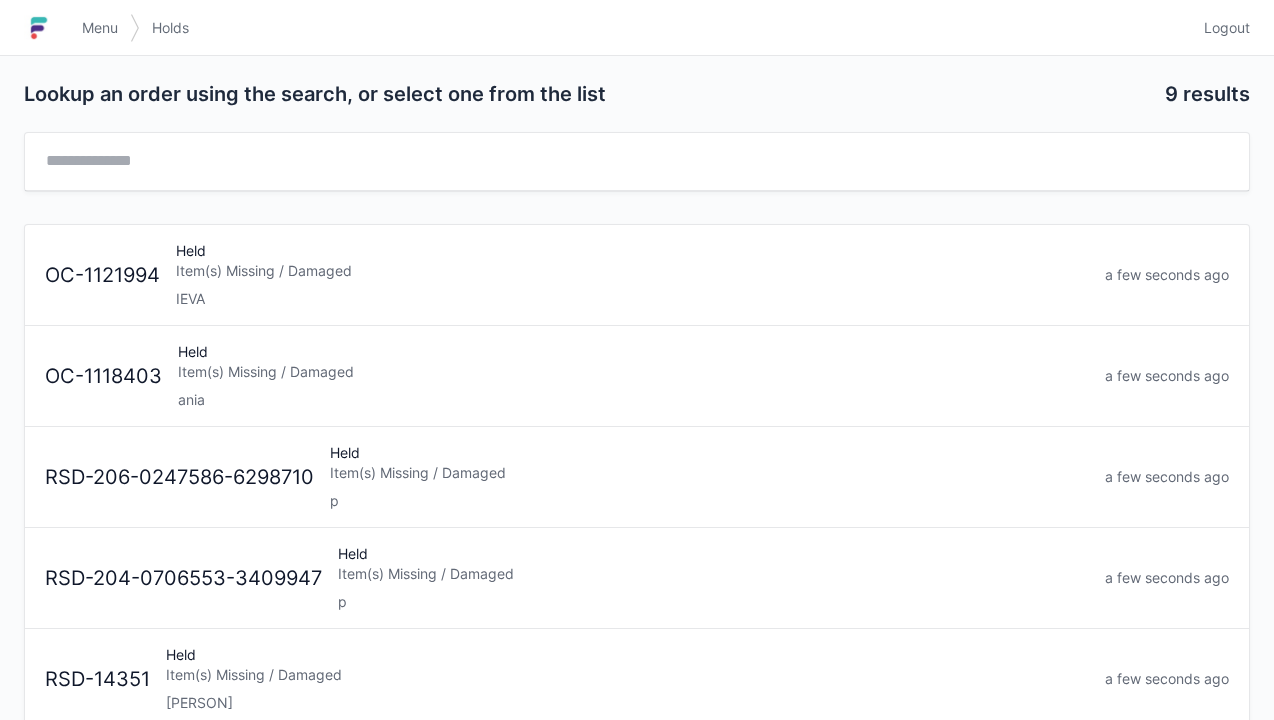 click on "Item(s) Missing / Damaged" at bounding box center [633, 372] 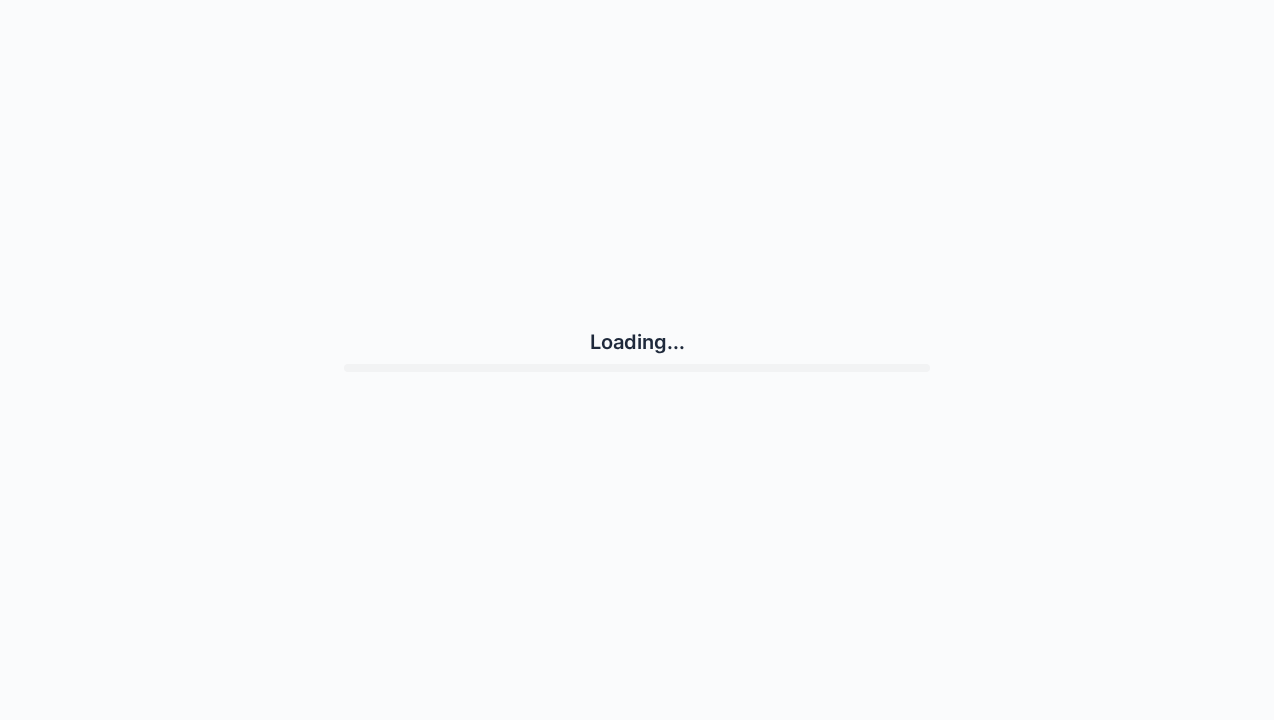 scroll, scrollTop: 0, scrollLeft: 0, axis: both 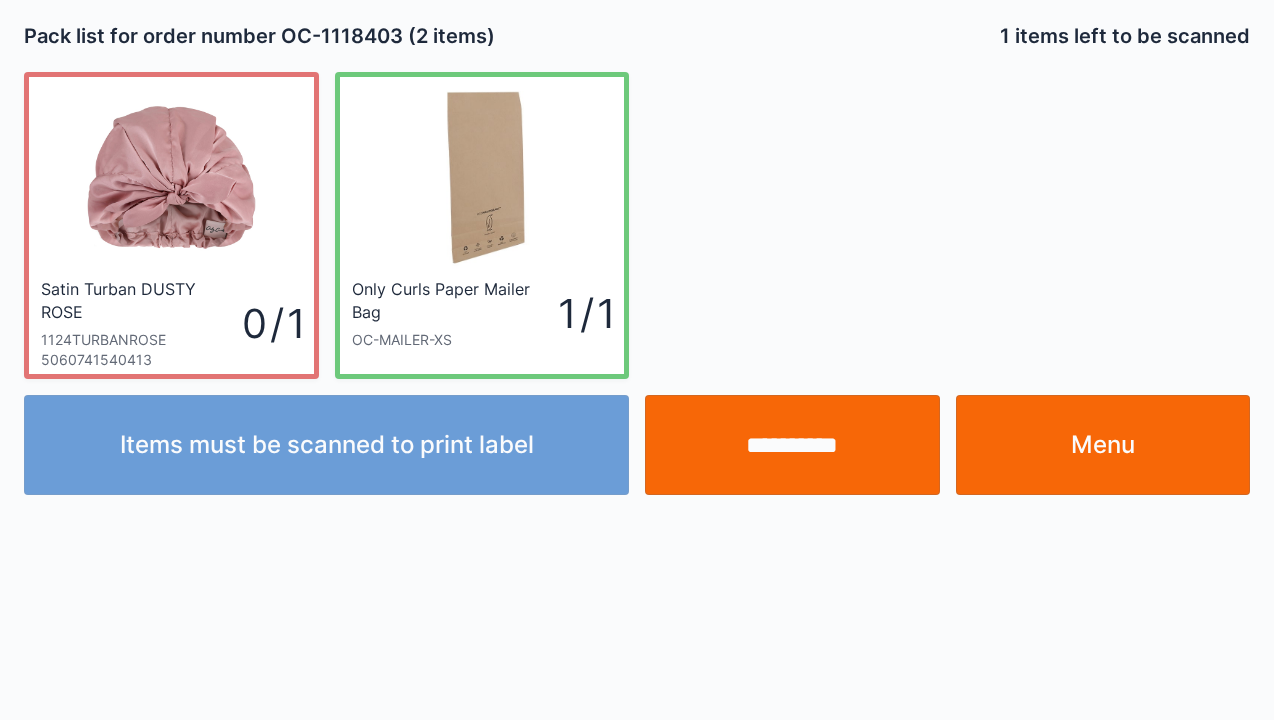 click on "Menu" at bounding box center (1103, 445) 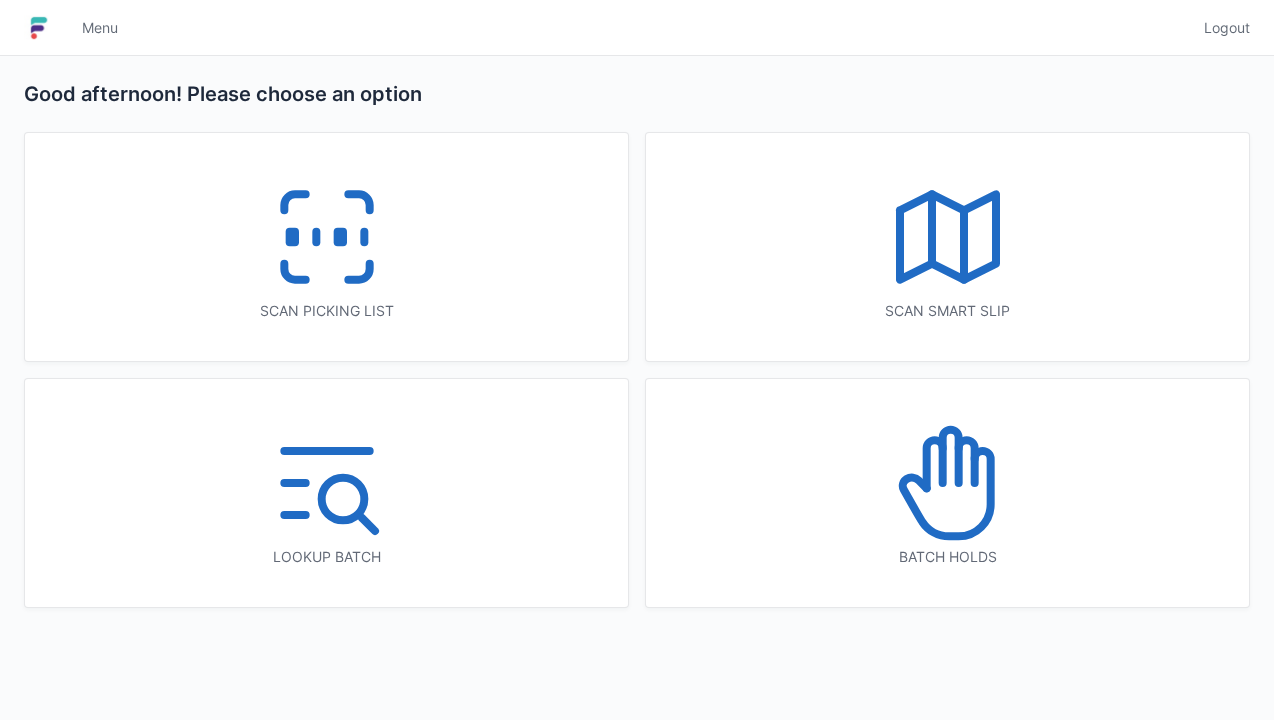 scroll, scrollTop: 0, scrollLeft: 0, axis: both 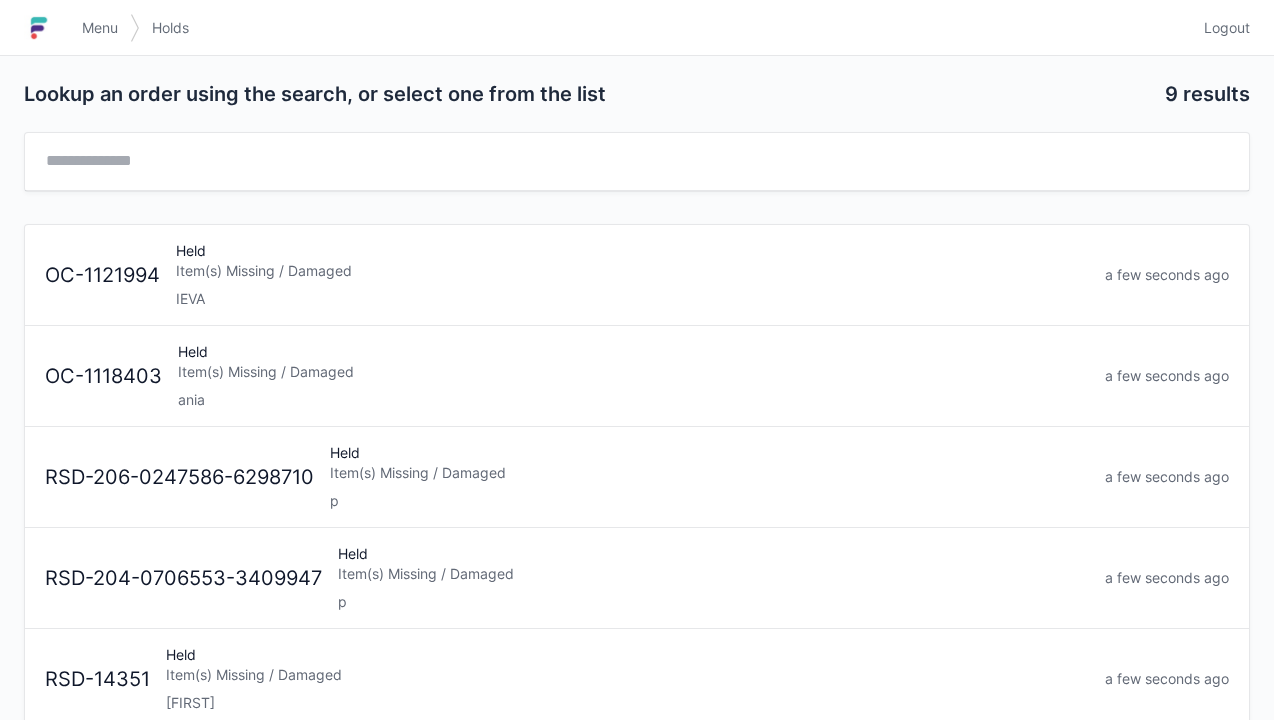 click on "Item(s) Missing / Damaged" at bounding box center [632, 271] 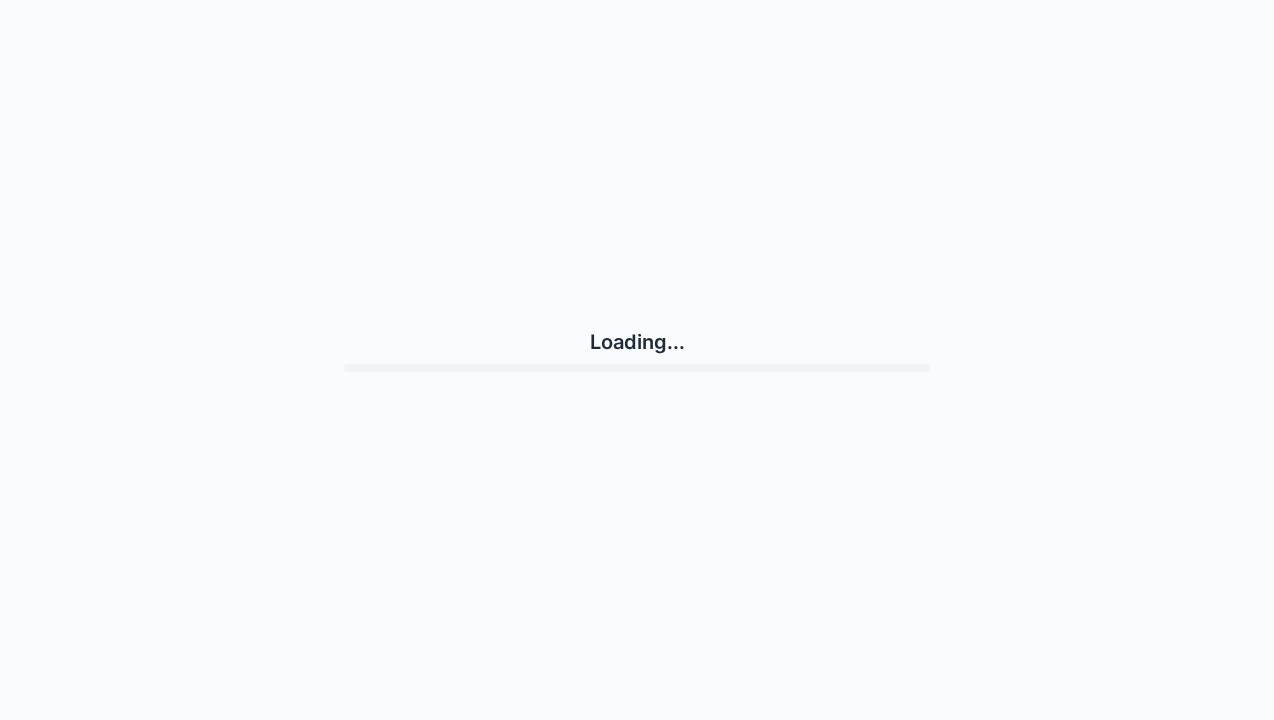 scroll, scrollTop: 0, scrollLeft: 0, axis: both 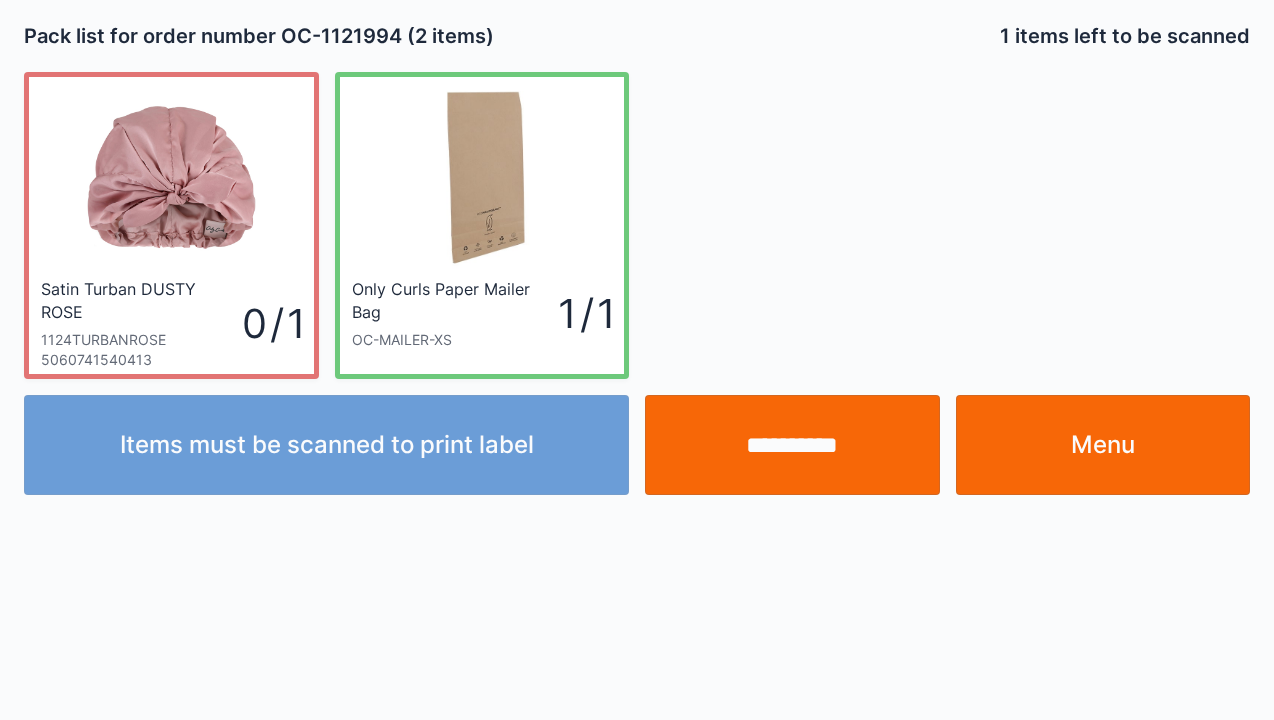 click on "Menu" at bounding box center (1103, 445) 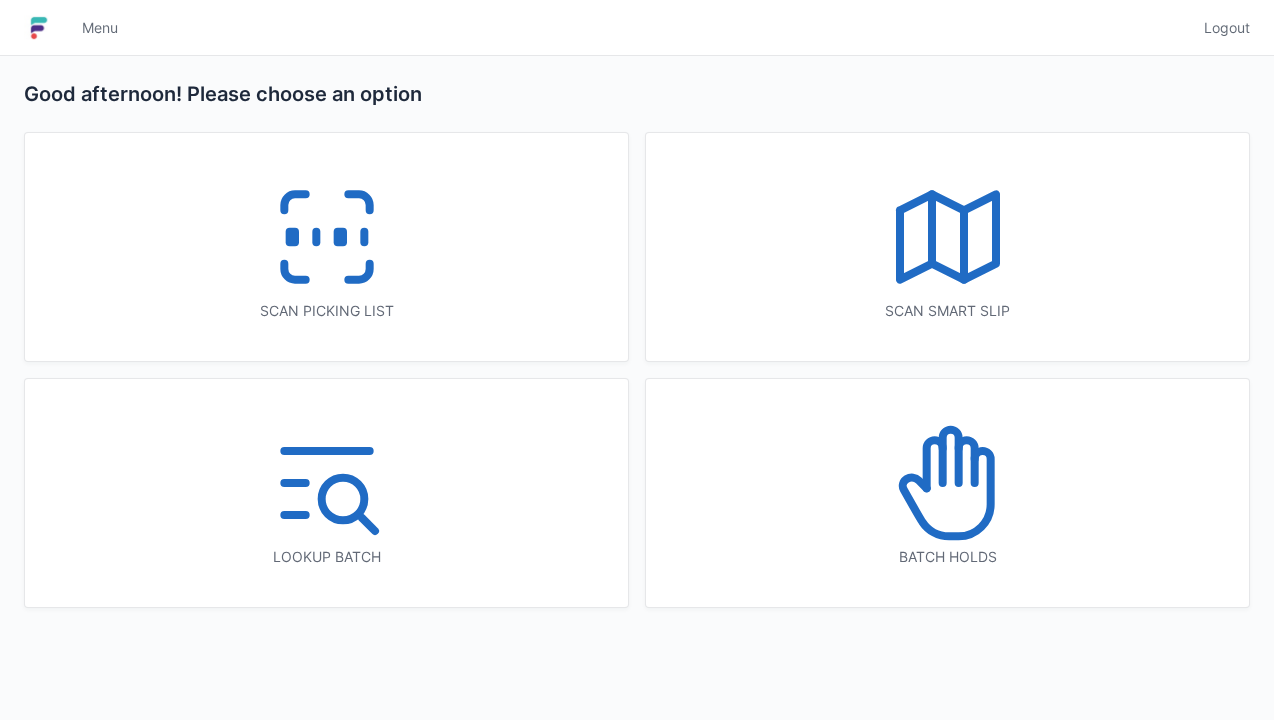 scroll, scrollTop: 0, scrollLeft: 0, axis: both 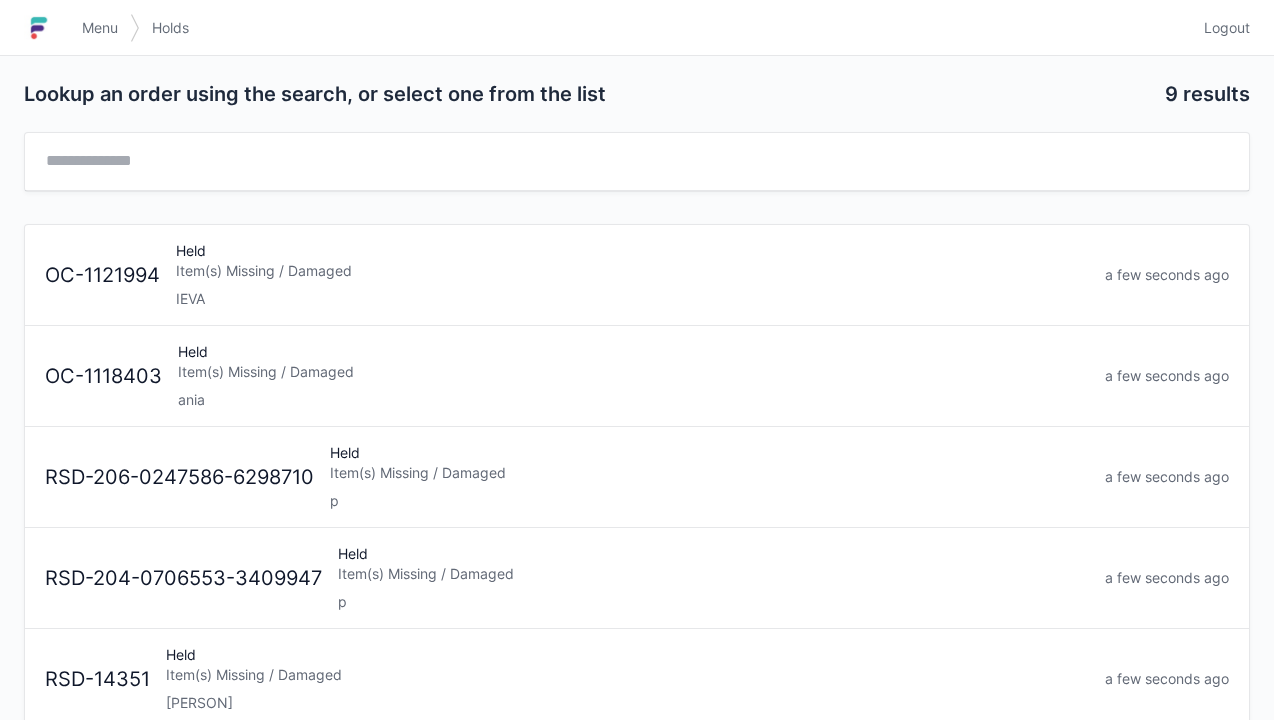 click on "ania" at bounding box center [633, 400] 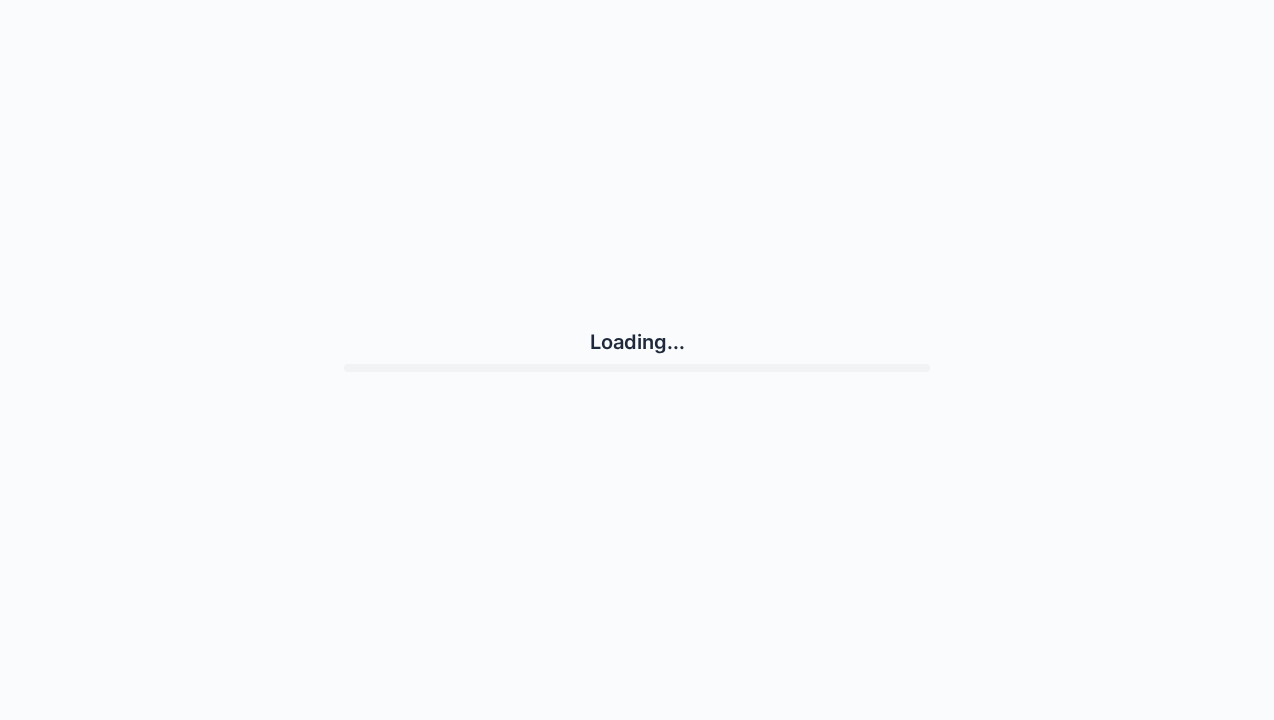 scroll, scrollTop: 0, scrollLeft: 0, axis: both 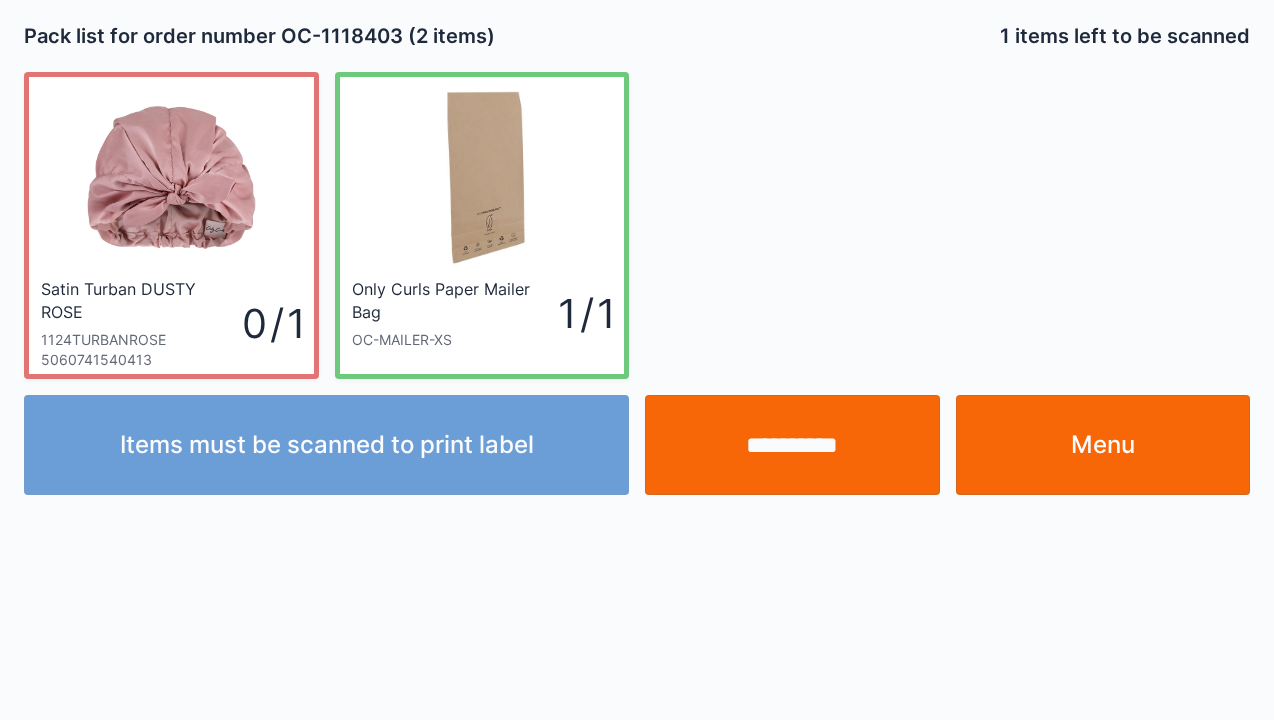 click on "Menu" at bounding box center [1103, 445] 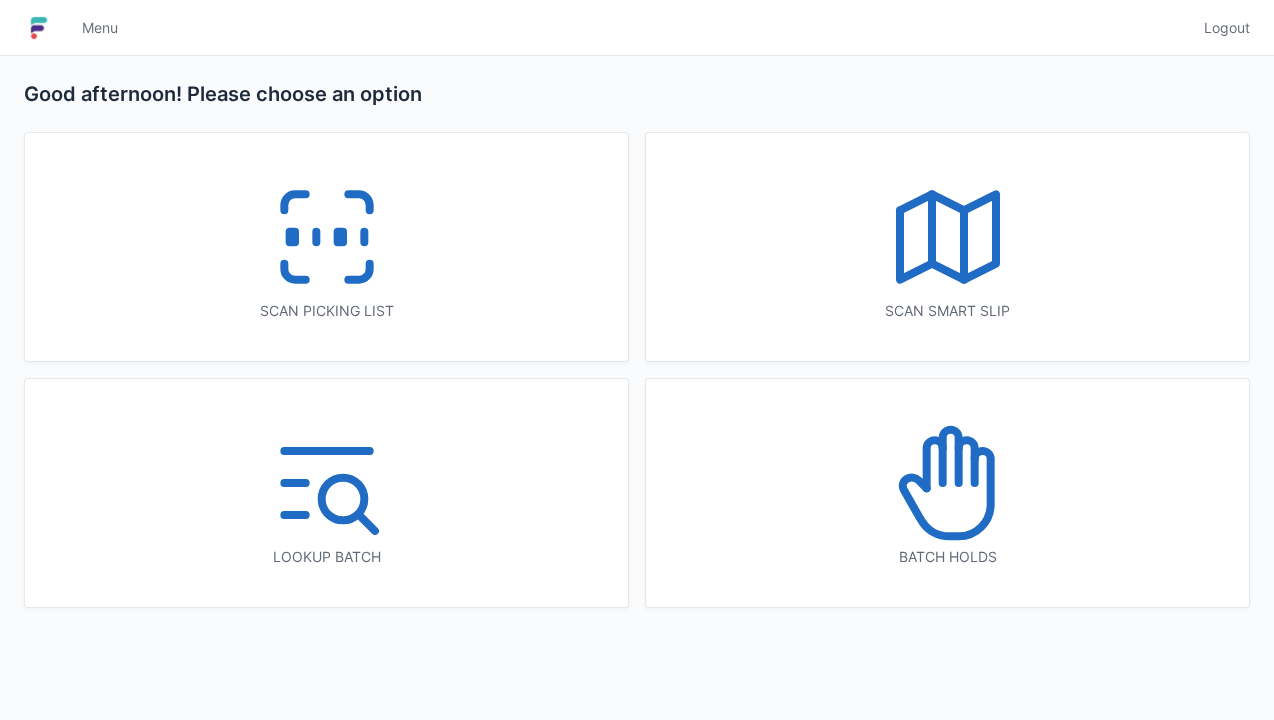scroll, scrollTop: 0, scrollLeft: 0, axis: both 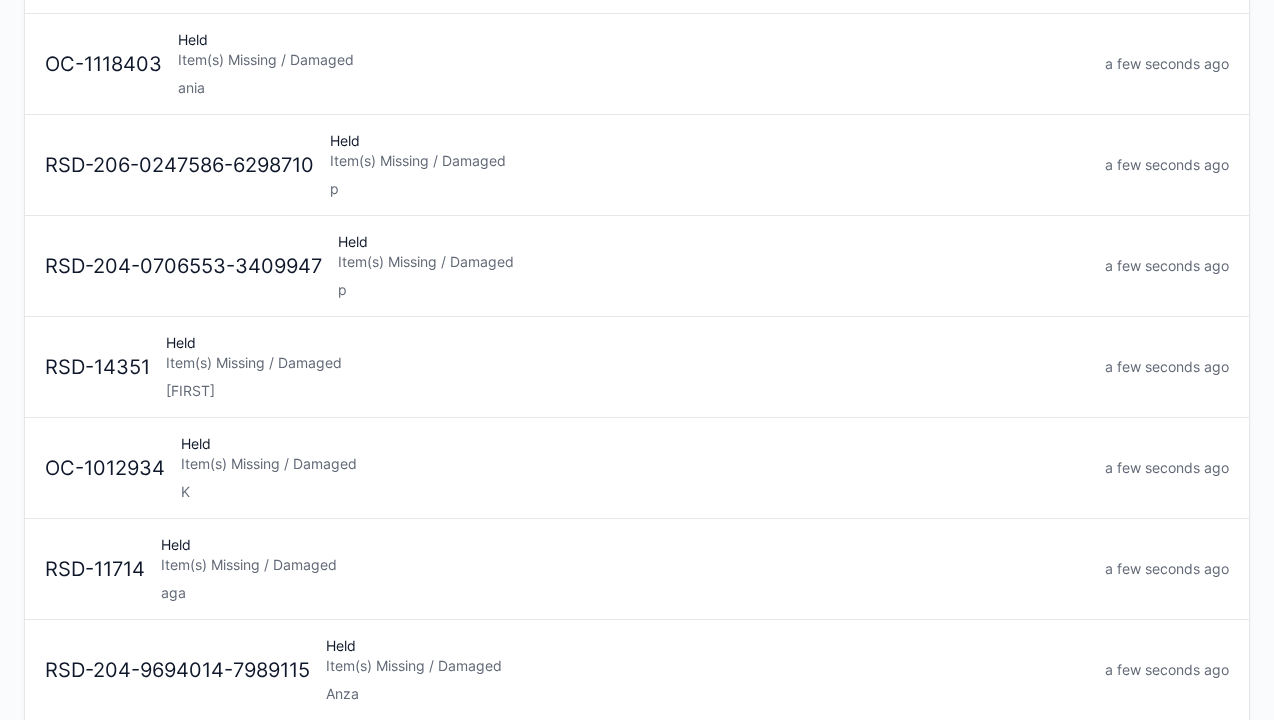 click on "K" at bounding box center (635, 492) 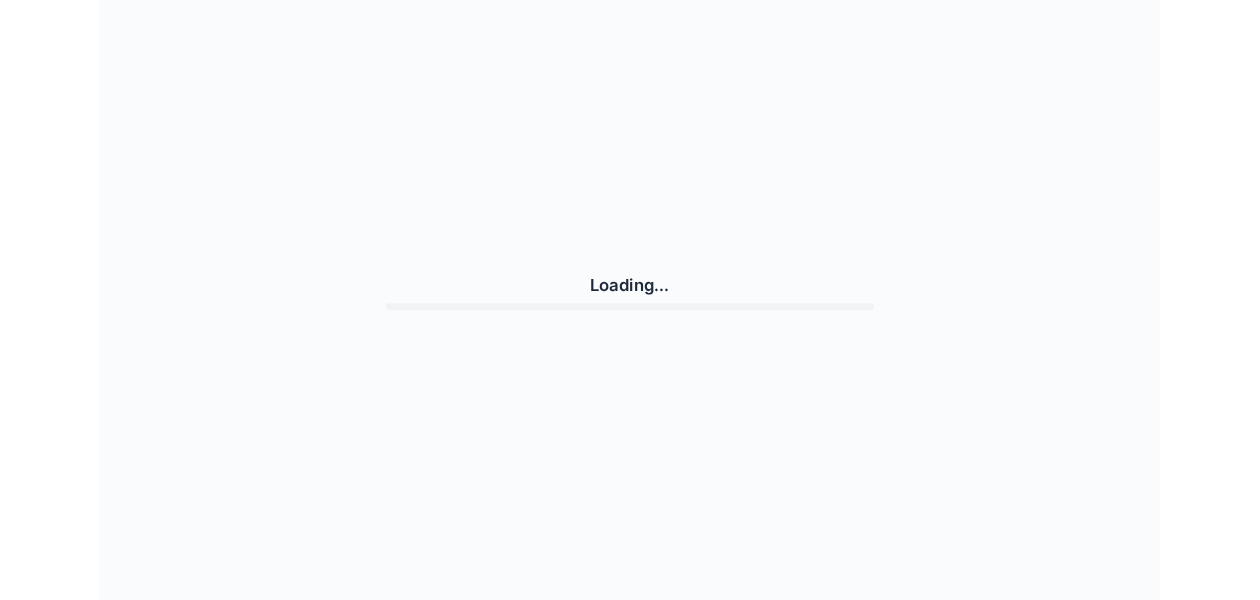 scroll, scrollTop: 0, scrollLeft: 0, axis: both 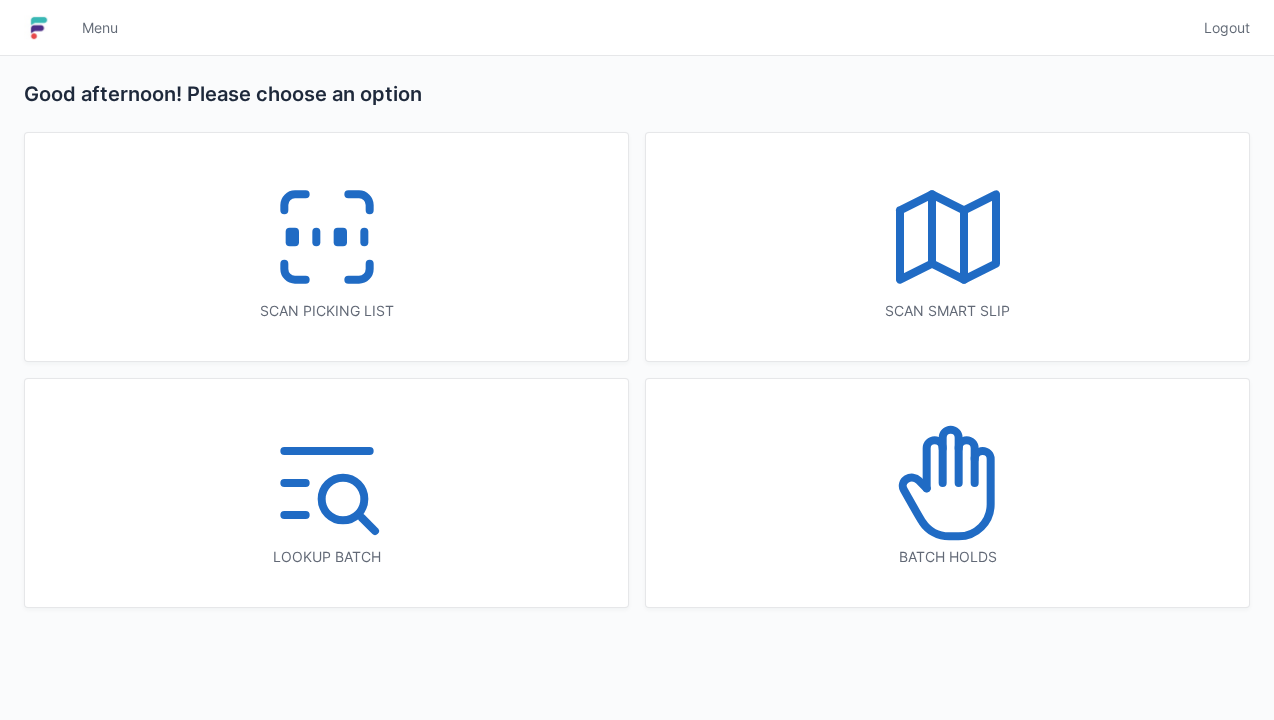 click 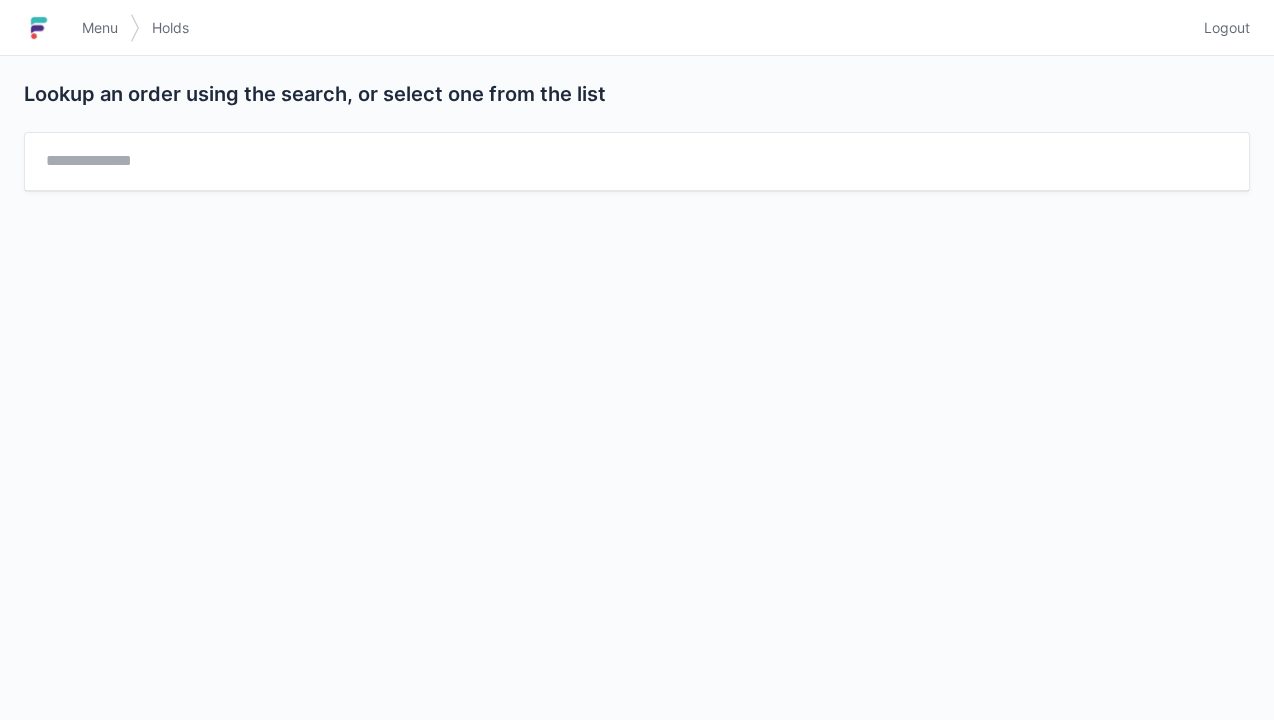 scroll, scrollTop: 0, scrollLeft: 0, axis: both 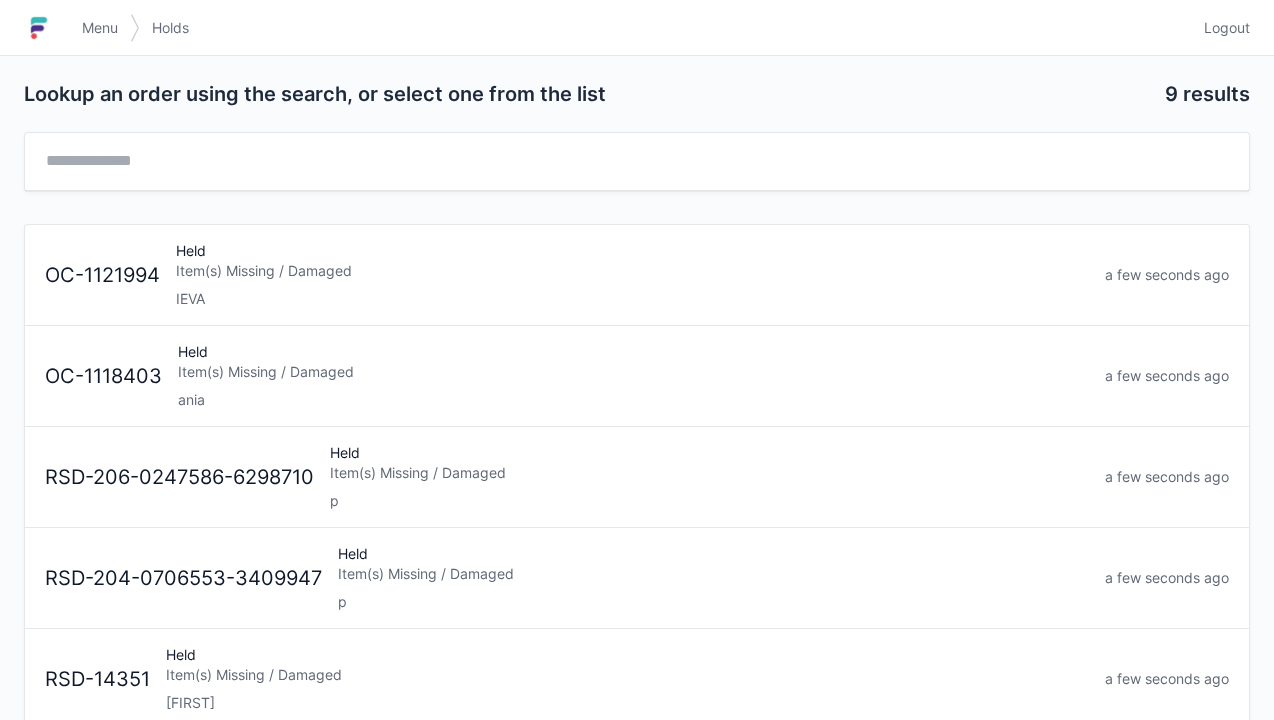 click on "IEVA" at bounding box center (632, 299) 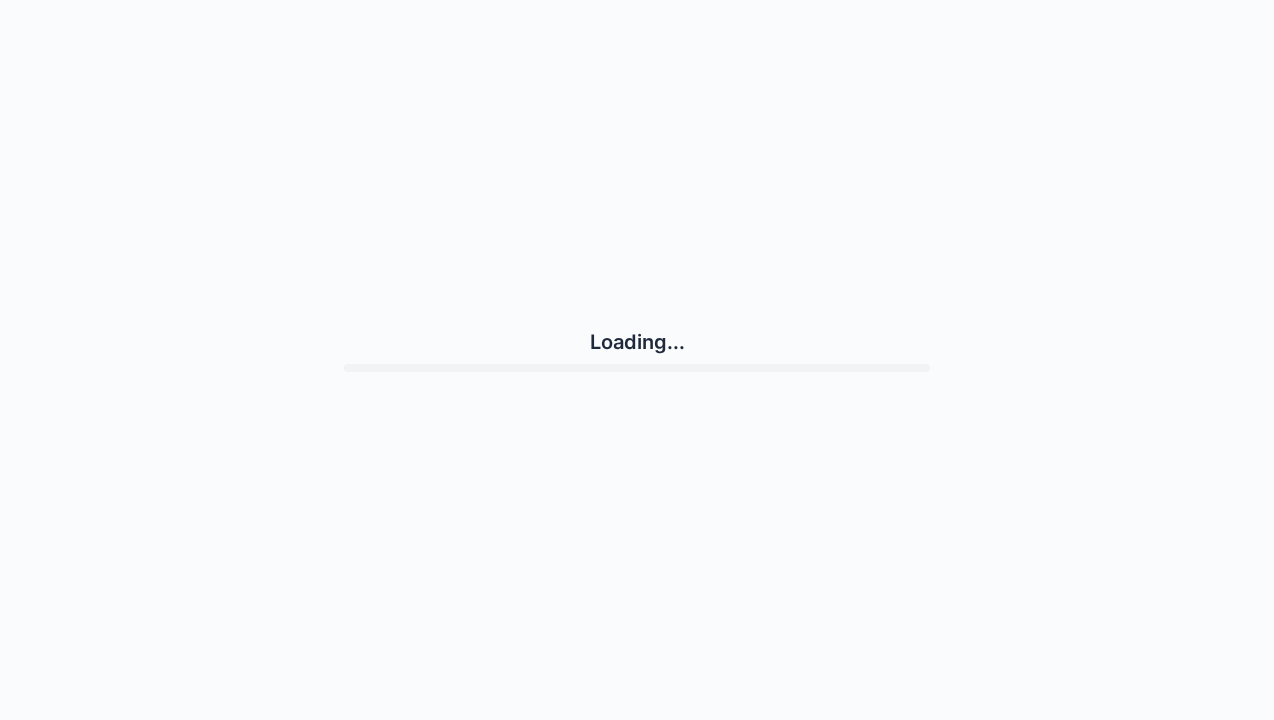 scroll, scrollTop: 0, scrollLeft: 0, axis: both 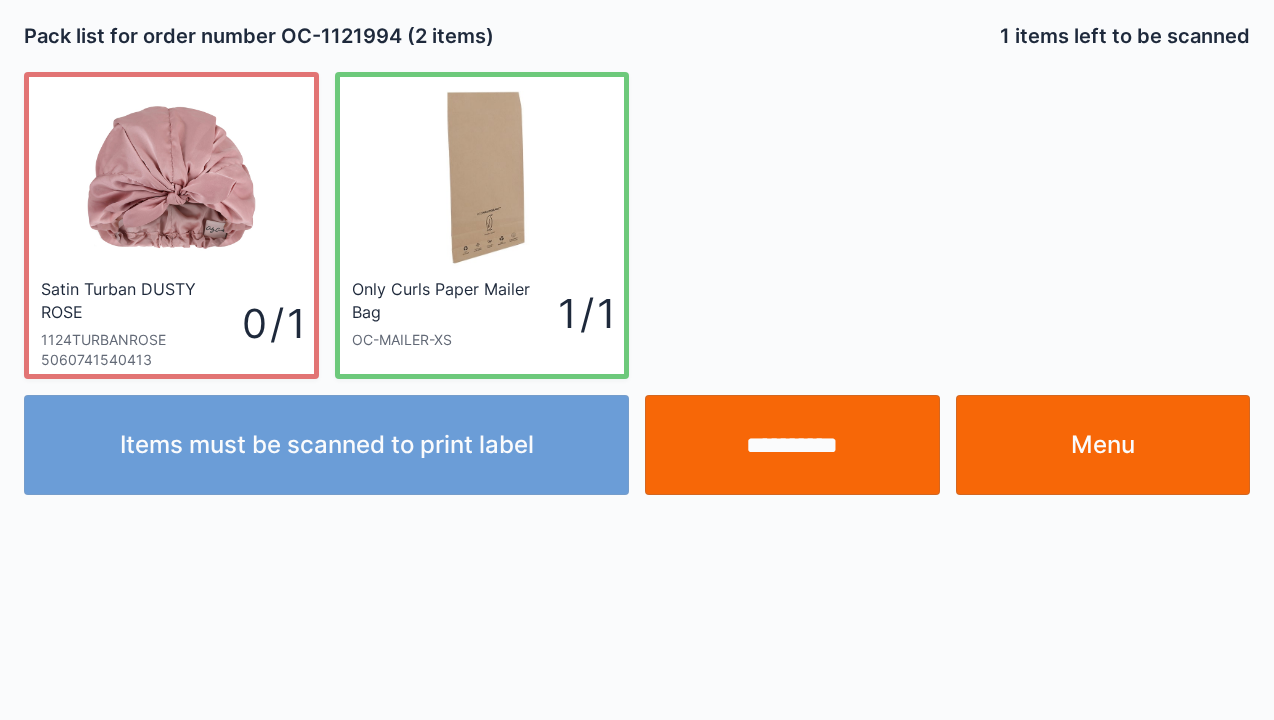click on "Menu" at bounding box center (1103, 445) 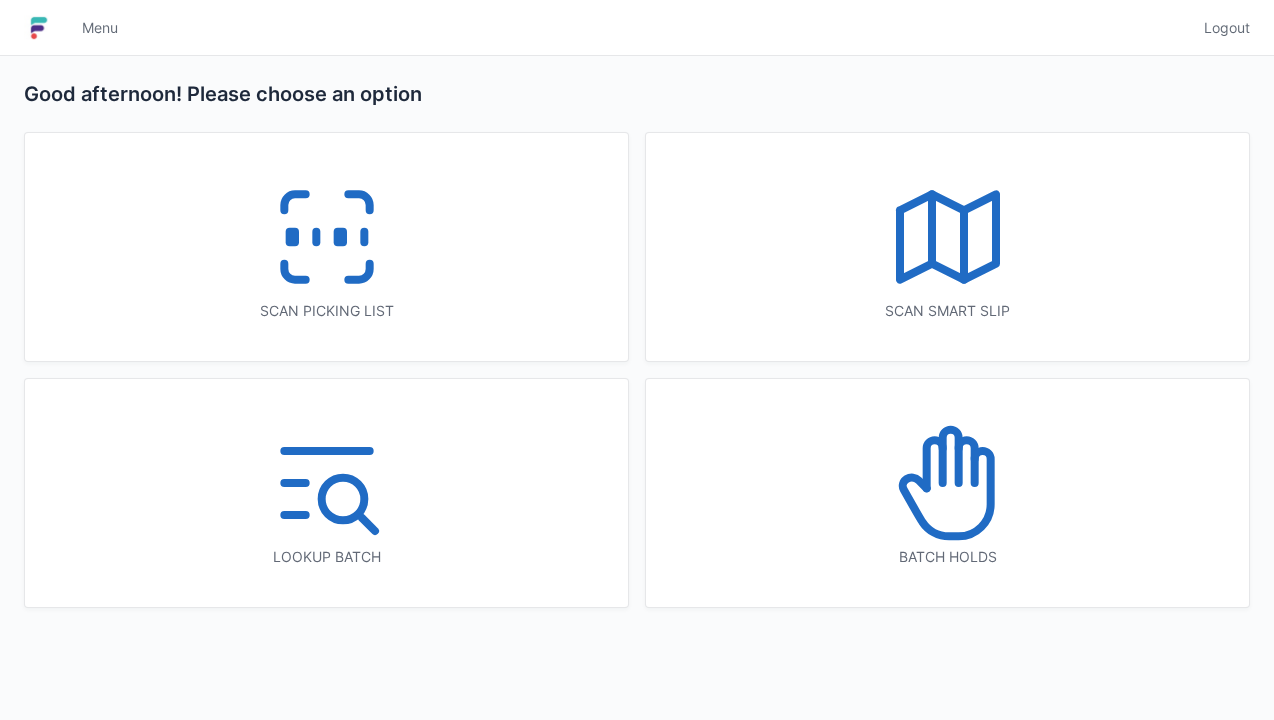 scroll, scrollTop: 0, scrollLeft: 0, axis: both 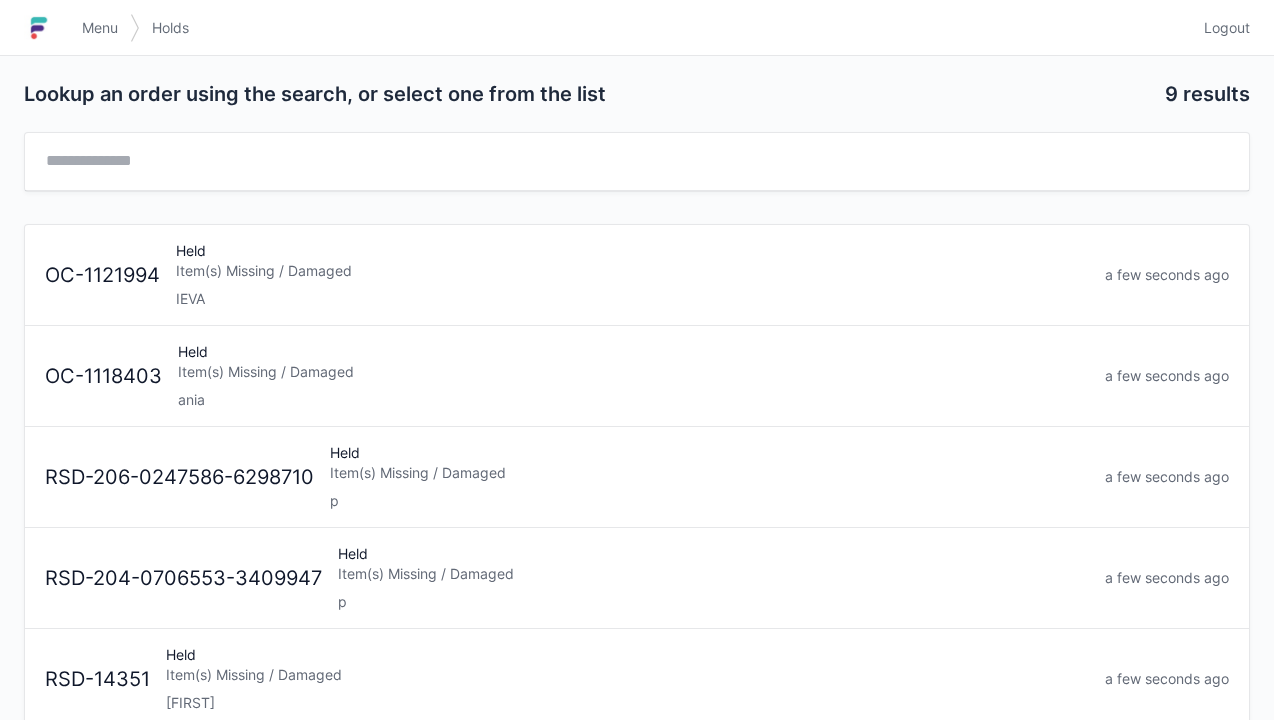 click on "ania" at bounding box center [633, 400] 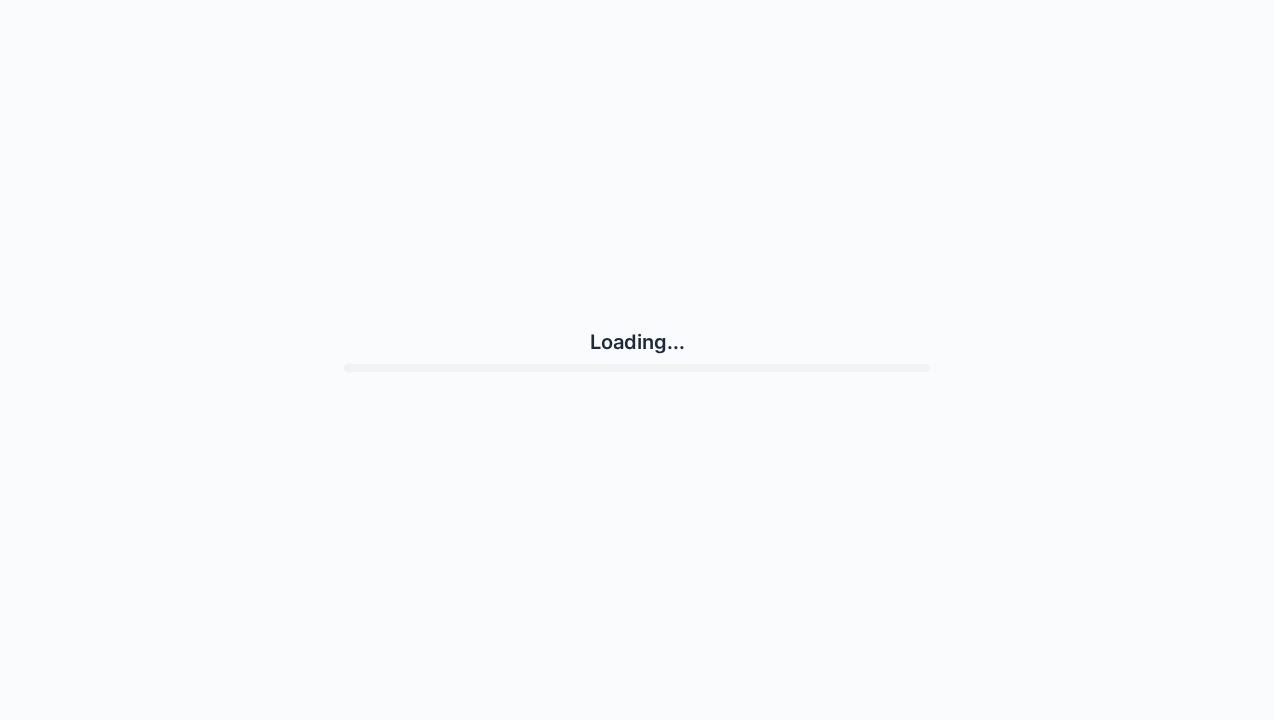scroll, scrollTop: 0, scrollLeft: 0, axis: both 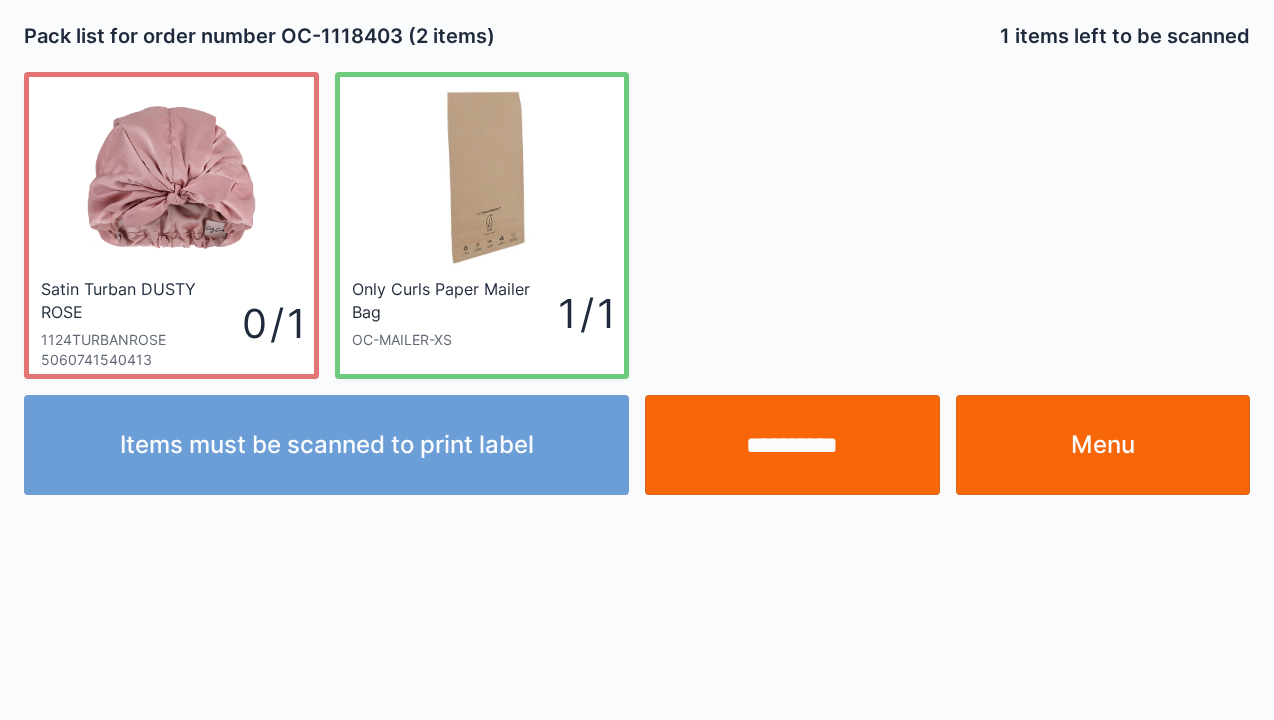 click on "Menu" at bounding box center [1103, 445] 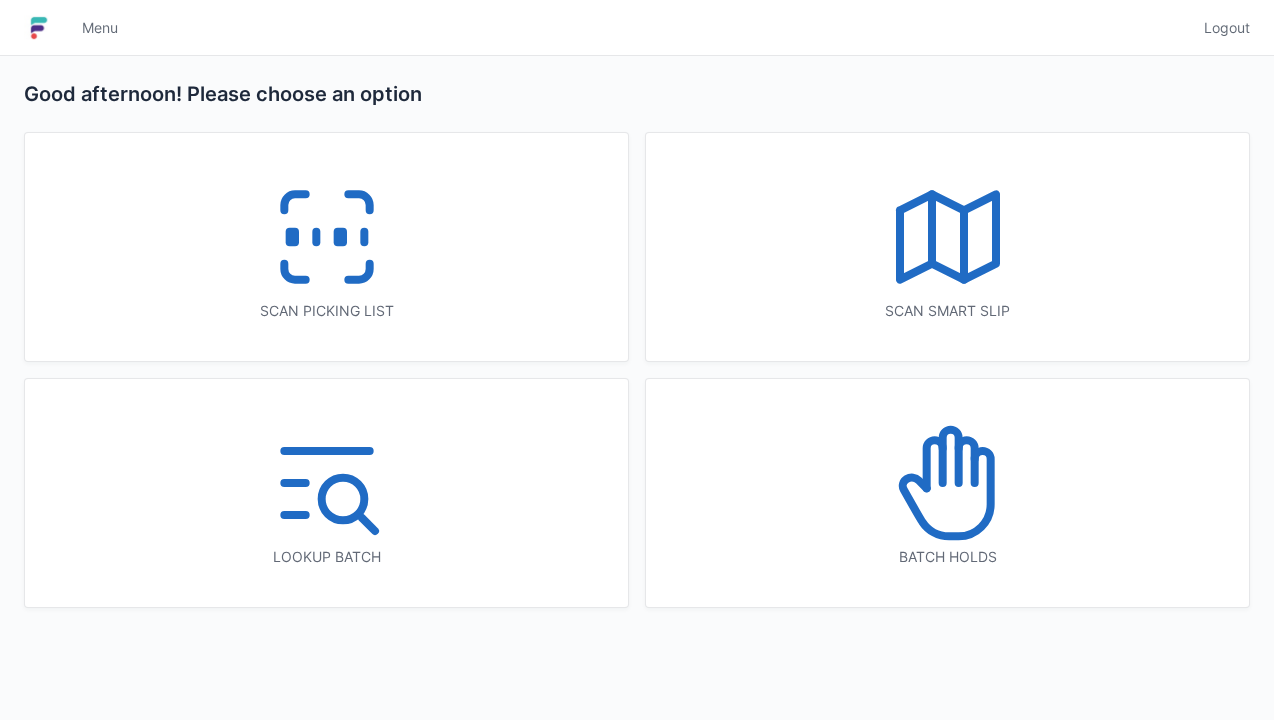scroll, scrollTop: 0, scrollLeft: 0, axis: both 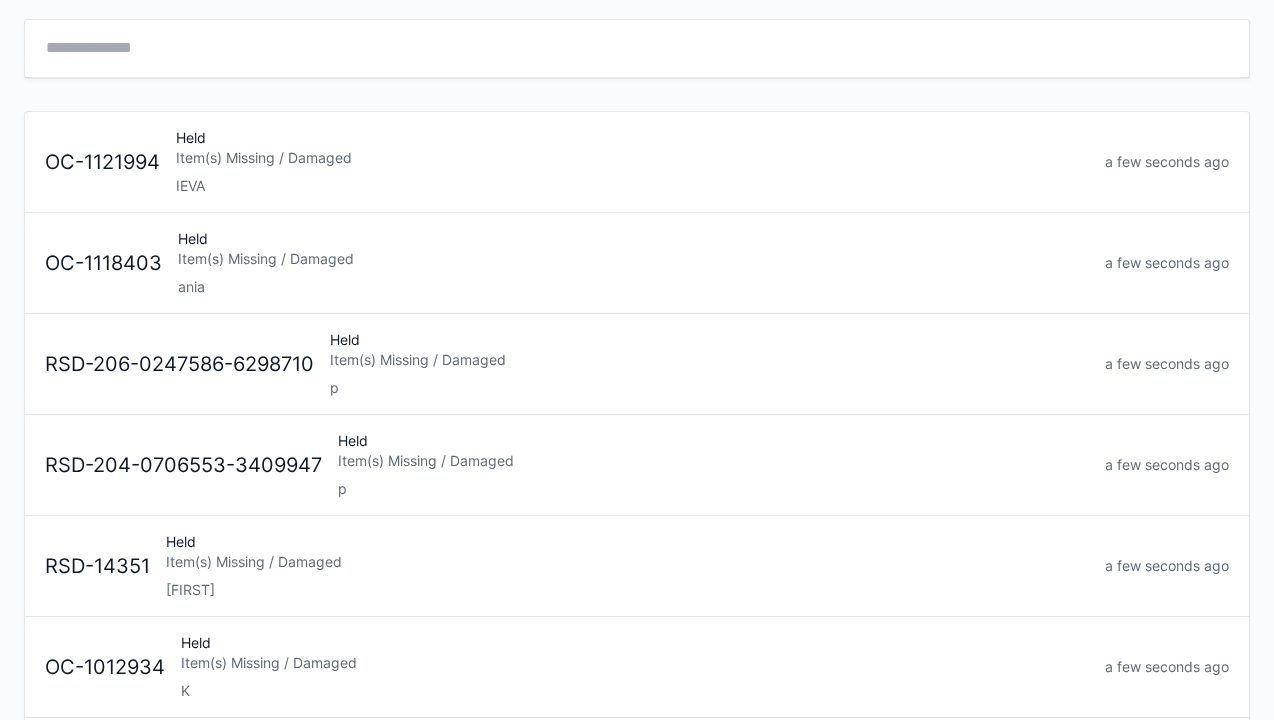 click on "Item(s) Missing / Damaged" at bounding box center (709, 360) 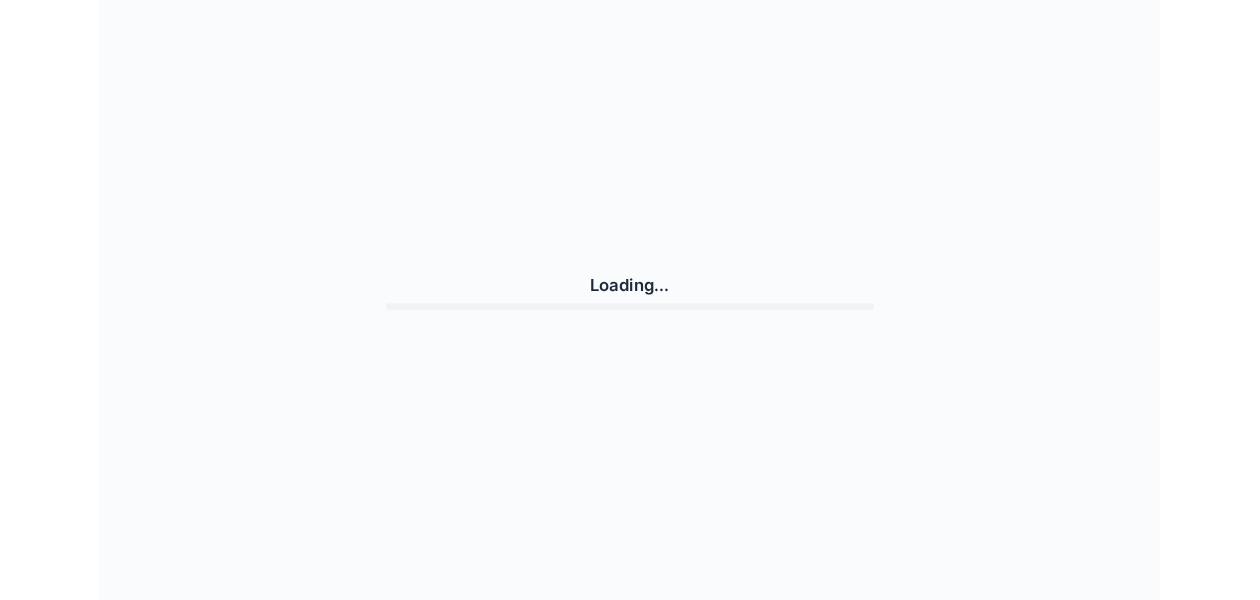 scroll, scrollTop: 0, scrollLeft: 0, axis: both 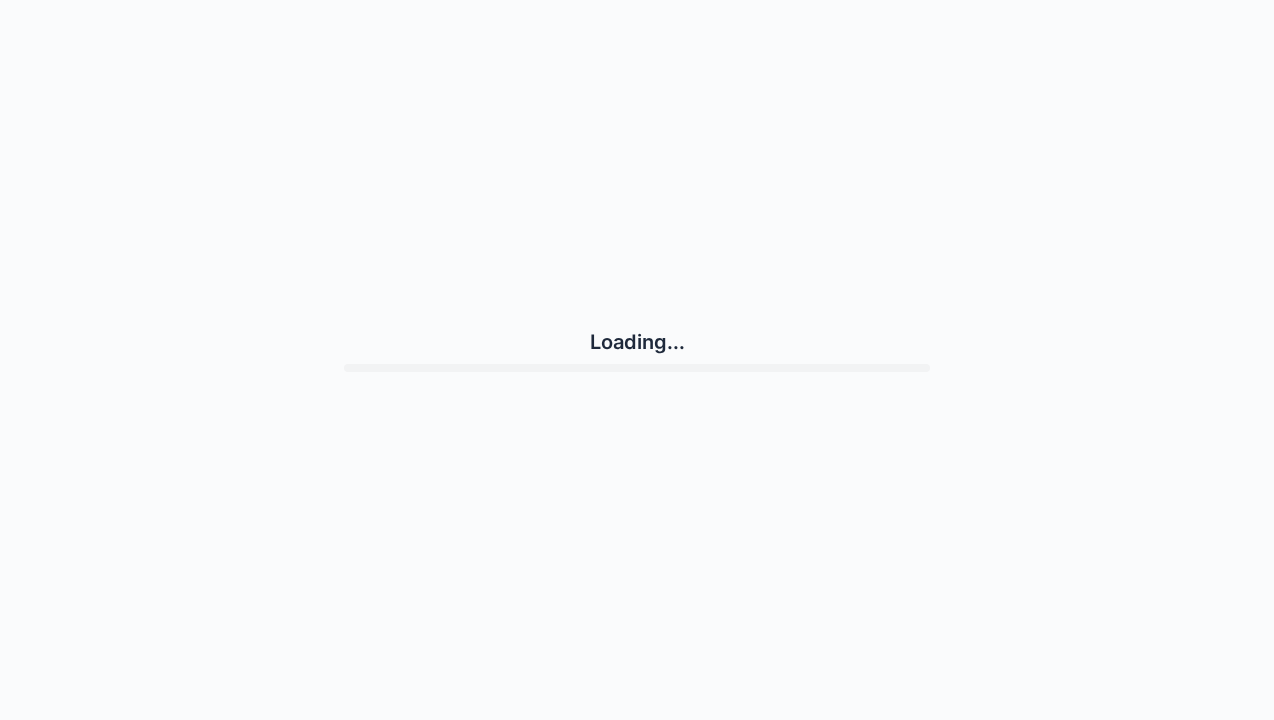 click on "Loading..." at bounding box center (637, 350) 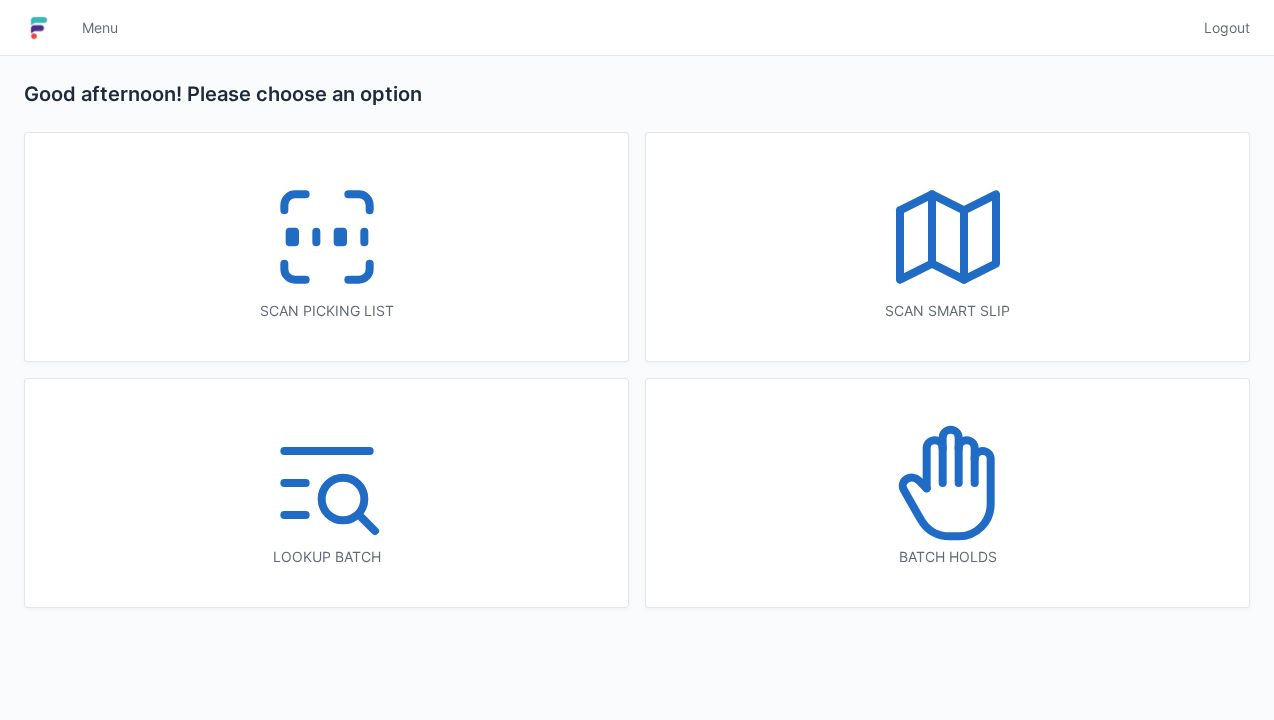 scroll, scrollTop: 0, scrollLeft: 0, axis: both 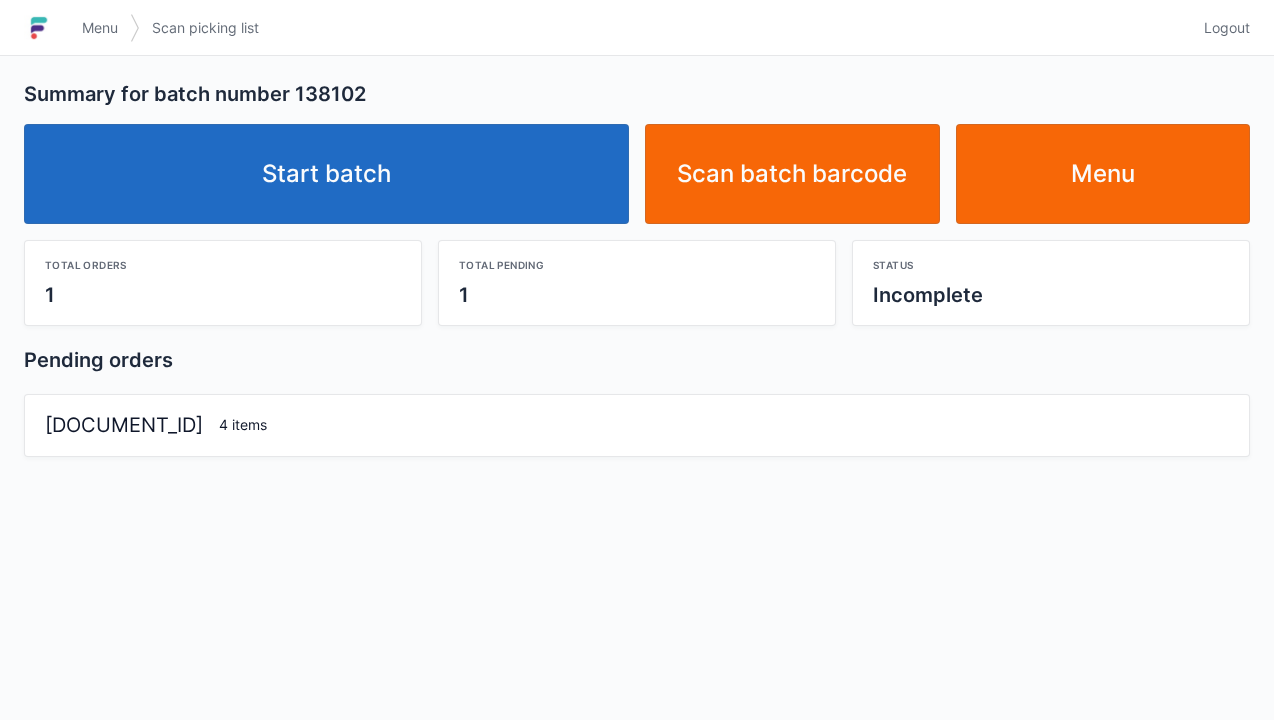 click on "Start batch" at bounding box center [326, 174] 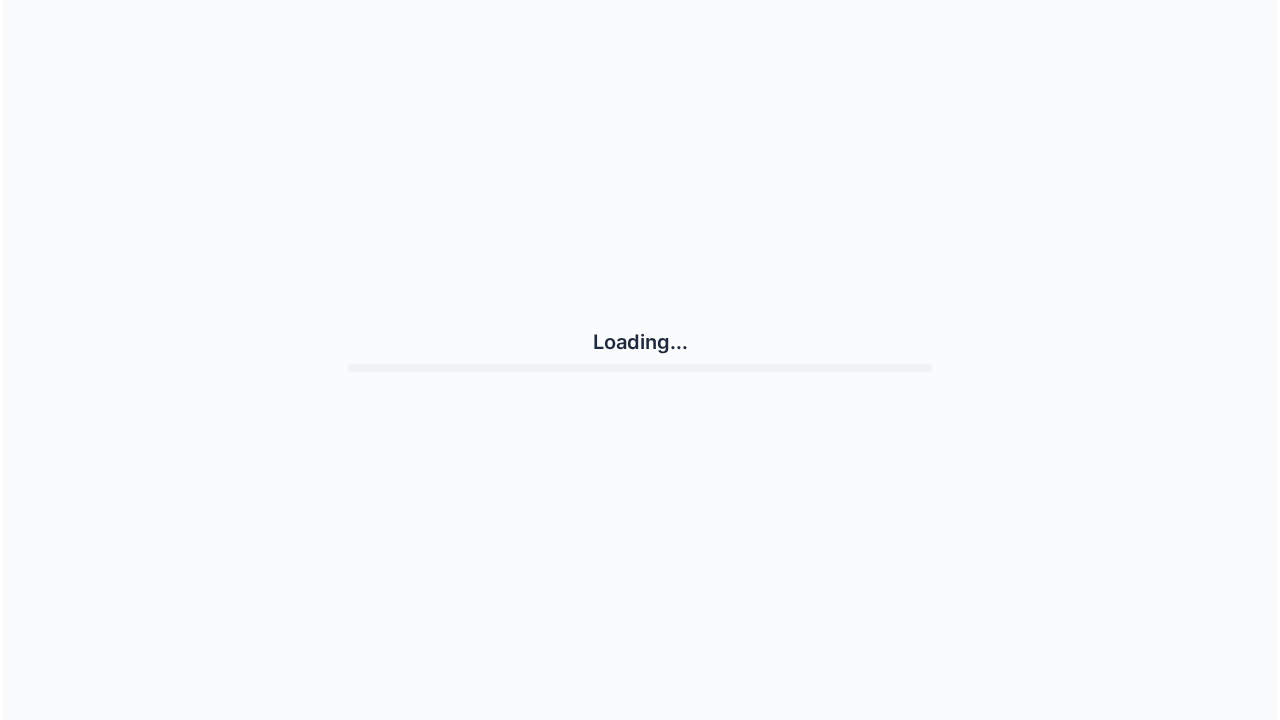 scroll, scrollTop: 0, scrollLeft: 0, axis: both 